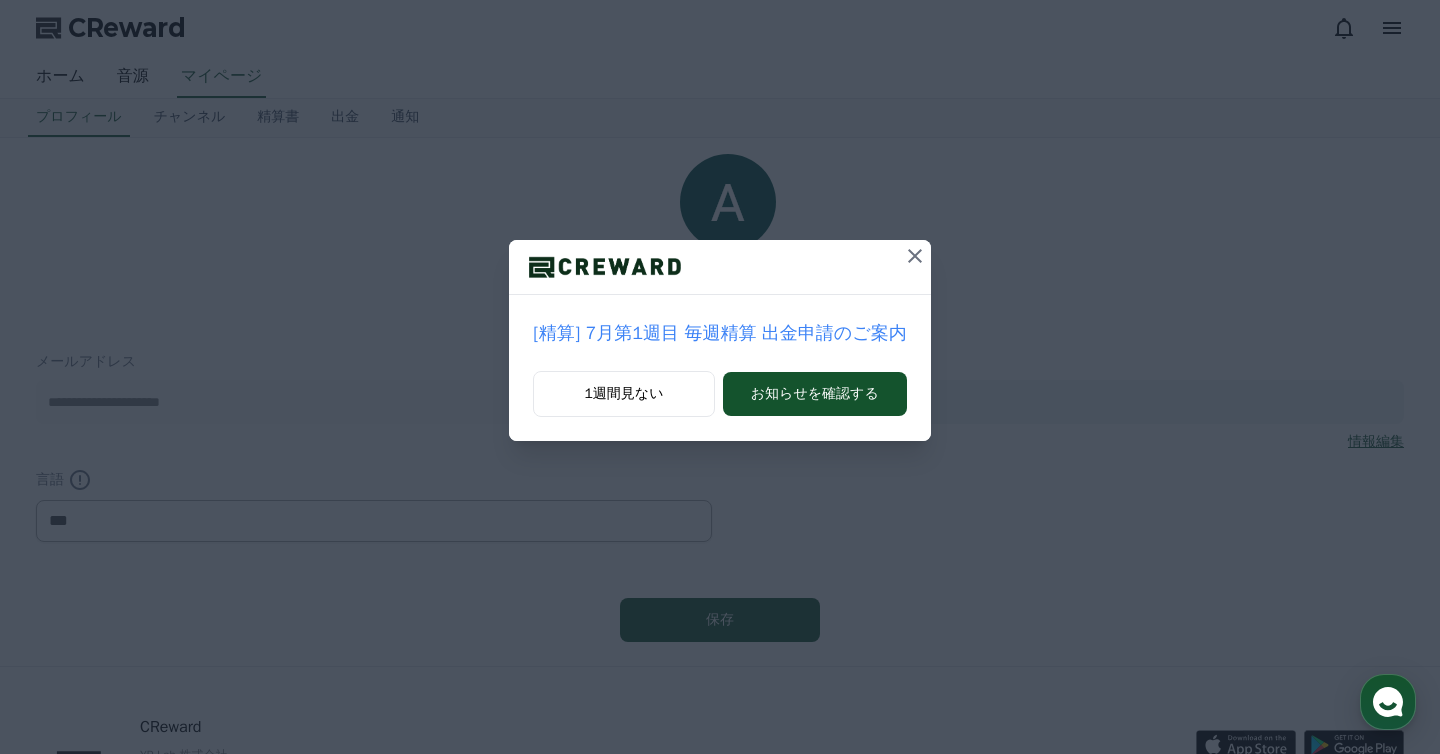 scroll, scrollTop: 0, scrollLeft: 0, axis: both 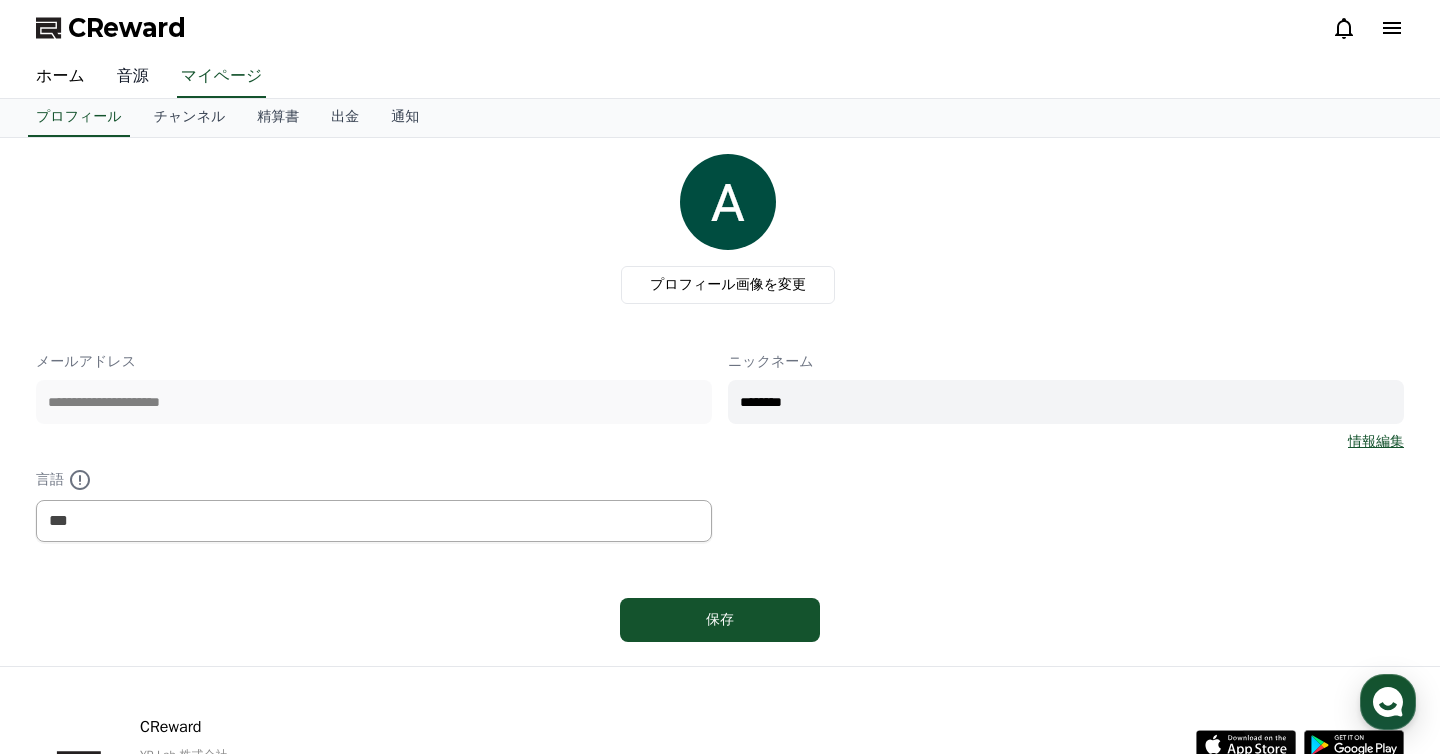 click on "音源" at bounding box center [133, 77] 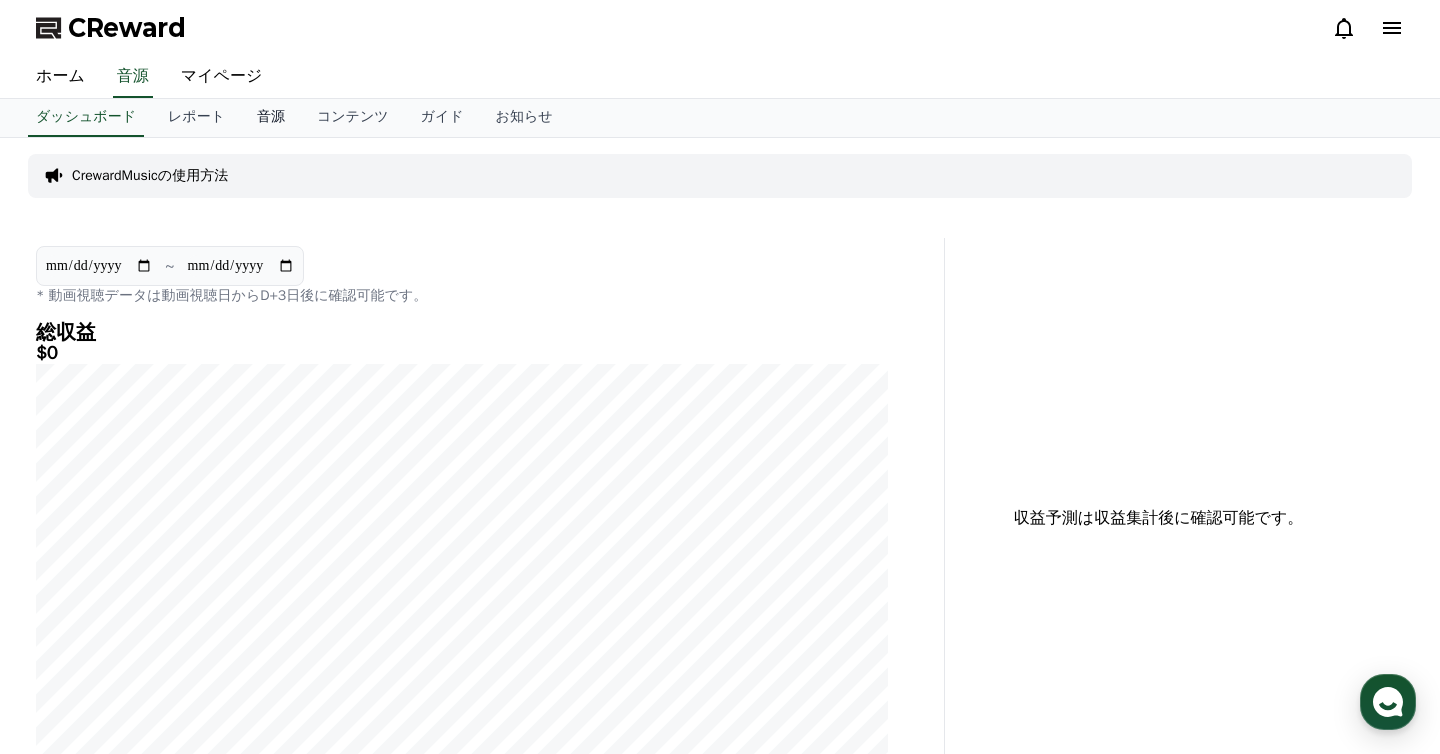 click on "音源" at bounding box center (271, 118) 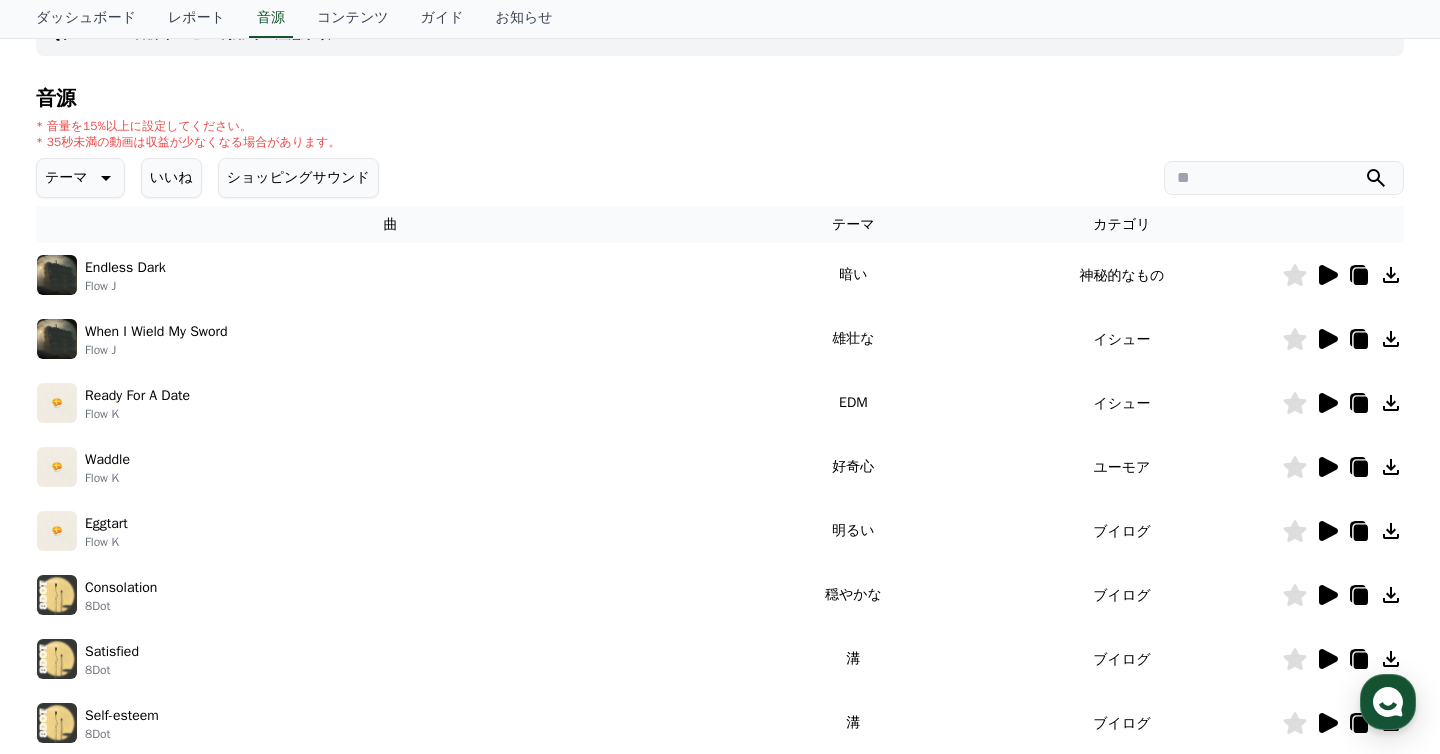 scroll, scrollTop: 183, scrollLeft: 0, axis: vertical 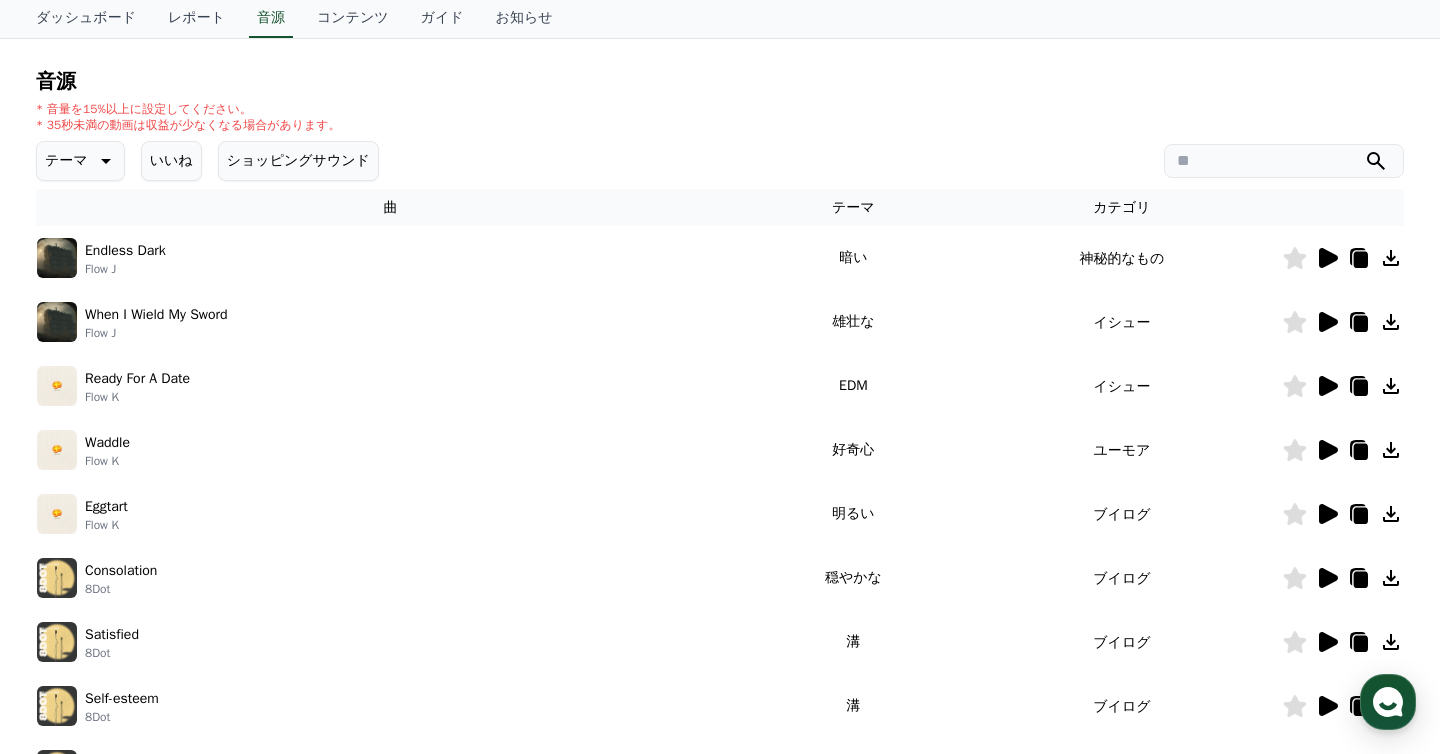 click 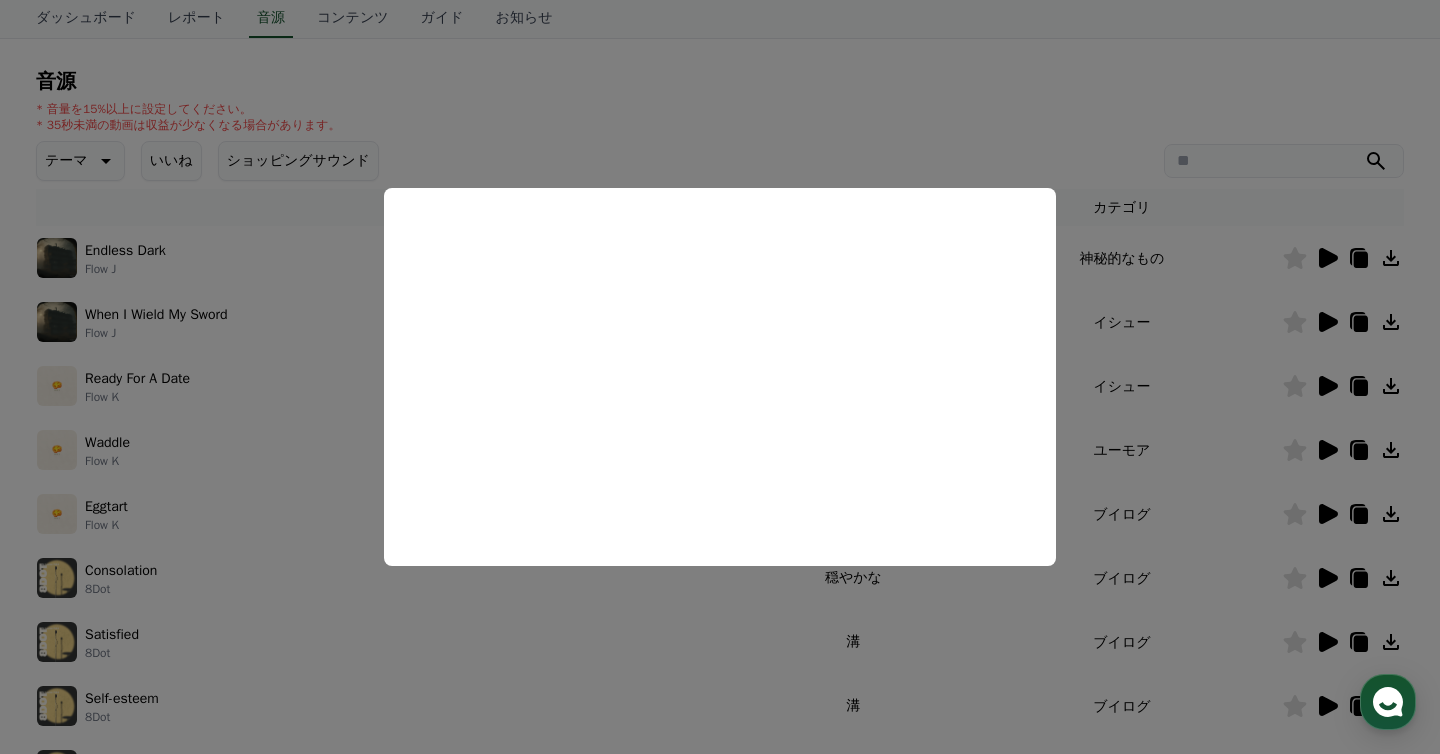 type 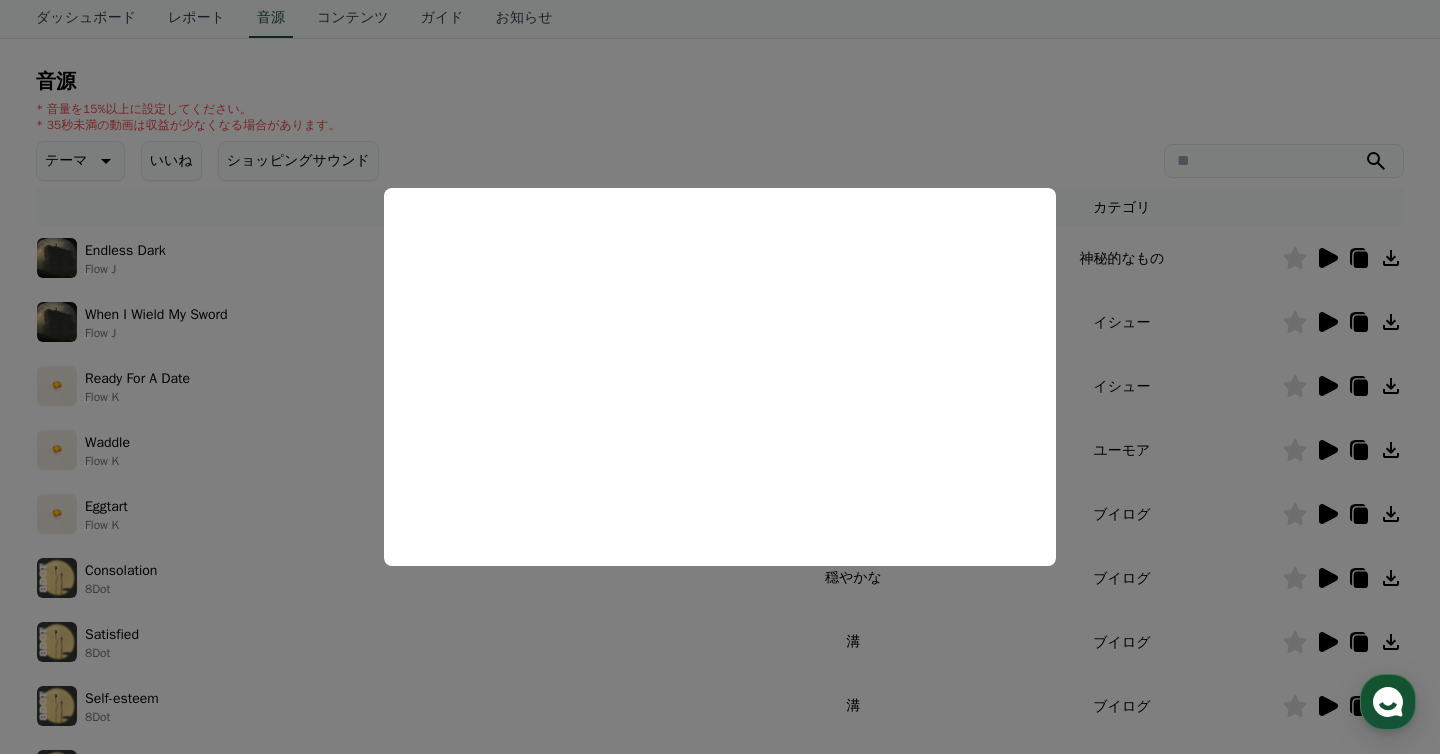 click at bounding box center (720, 377) 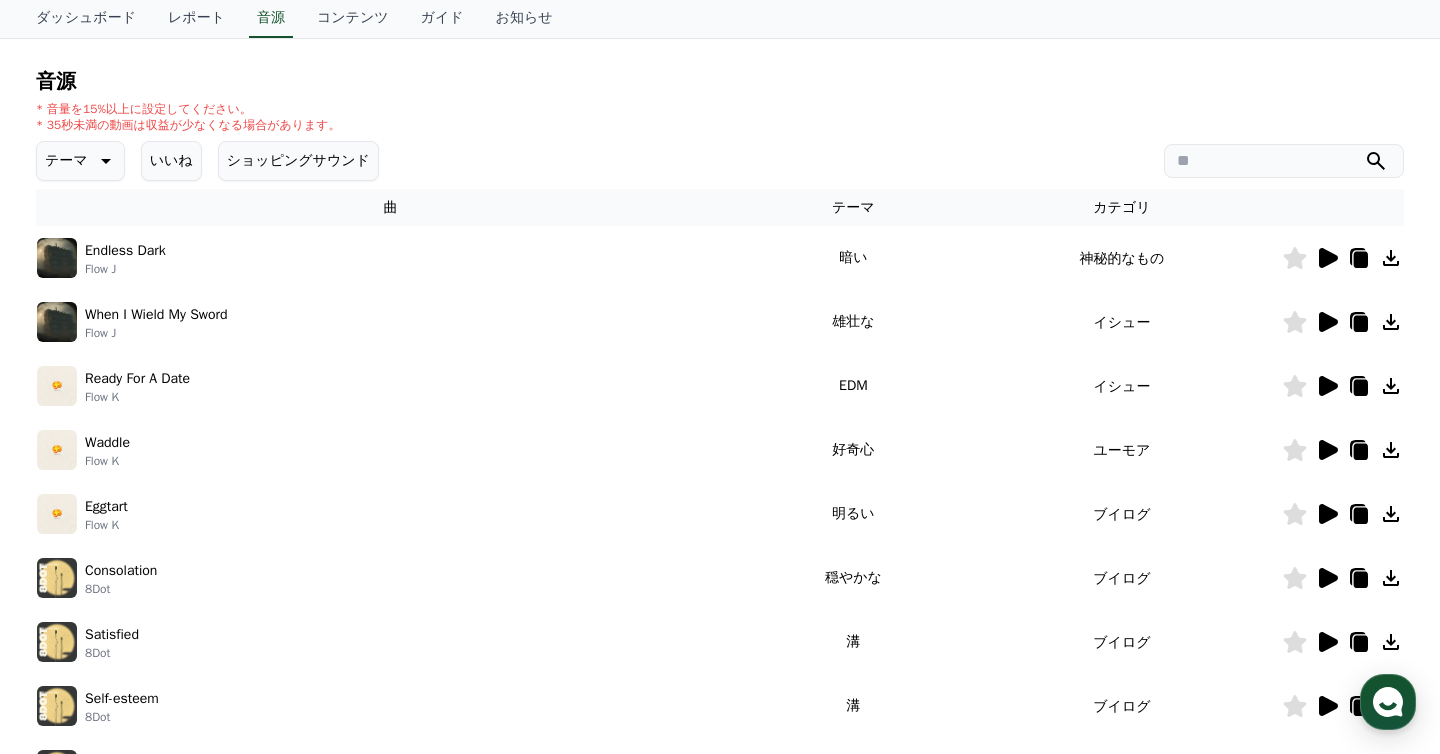 click 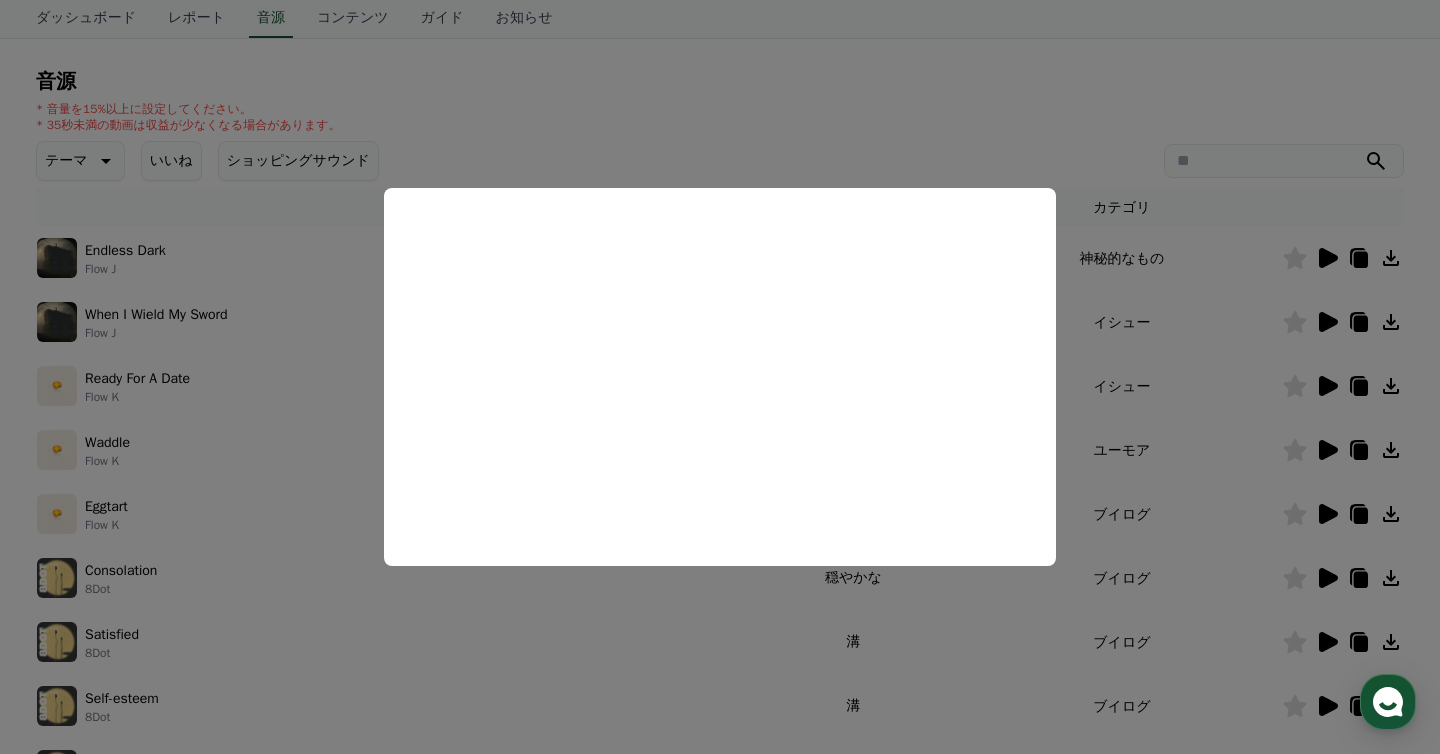 click at bounding box center (720, 377) 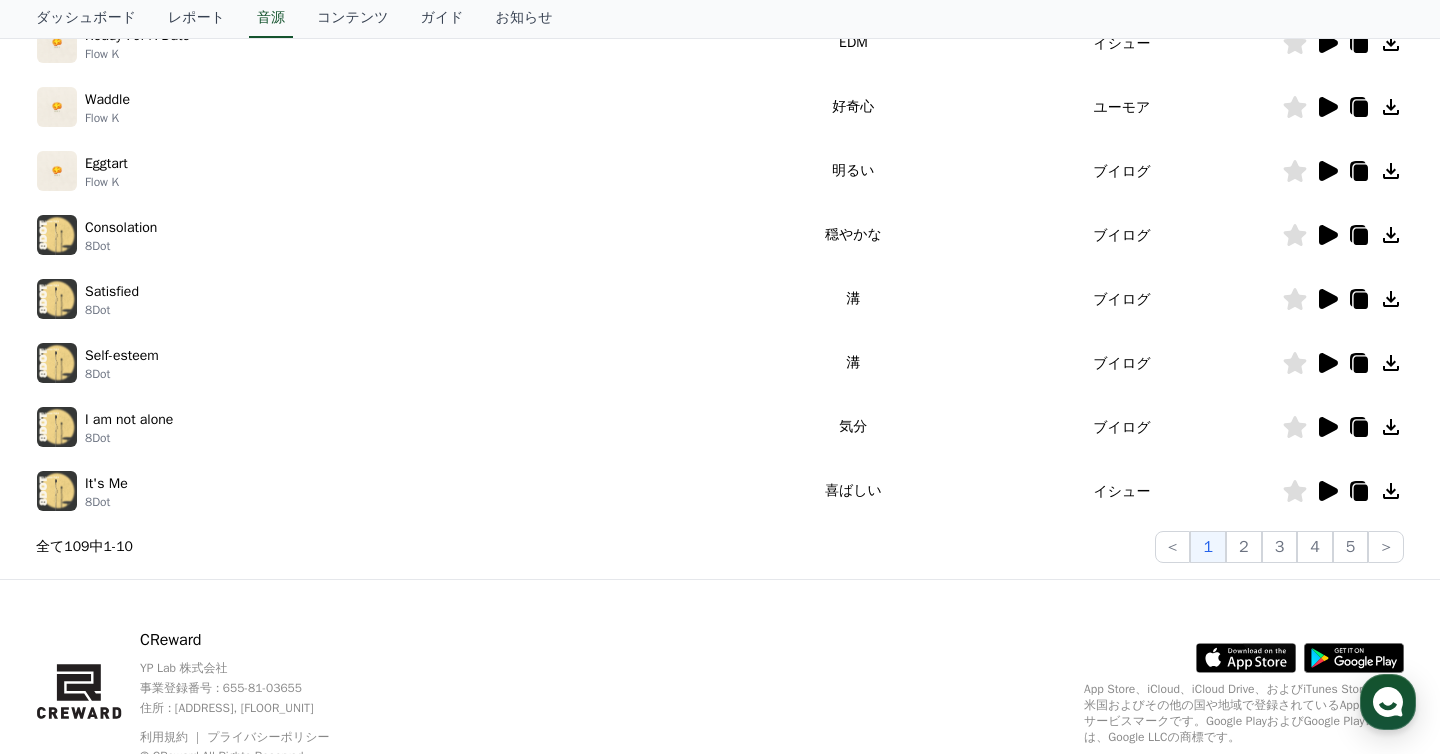 scroll, scrollTop: 528, scrollLeft: 0, axis: vertical 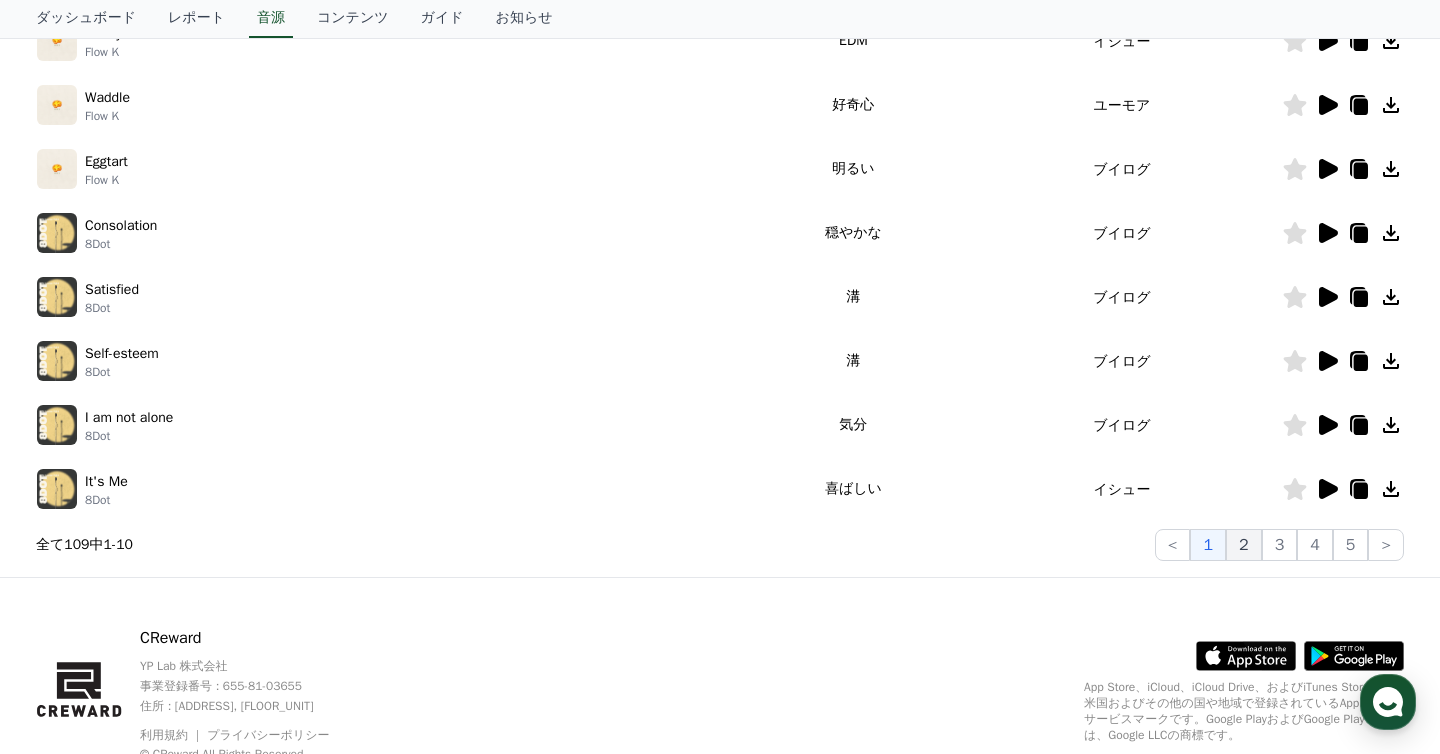click on "2" 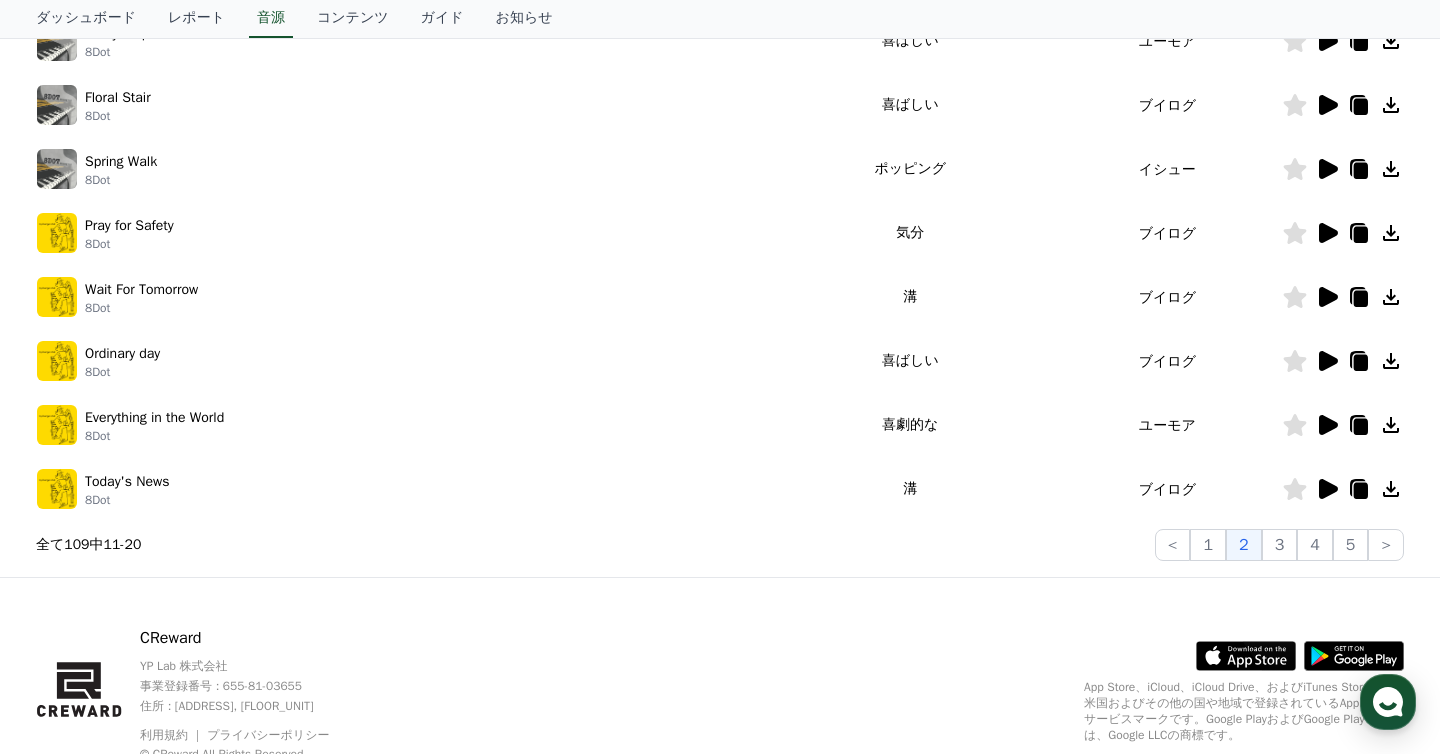 click 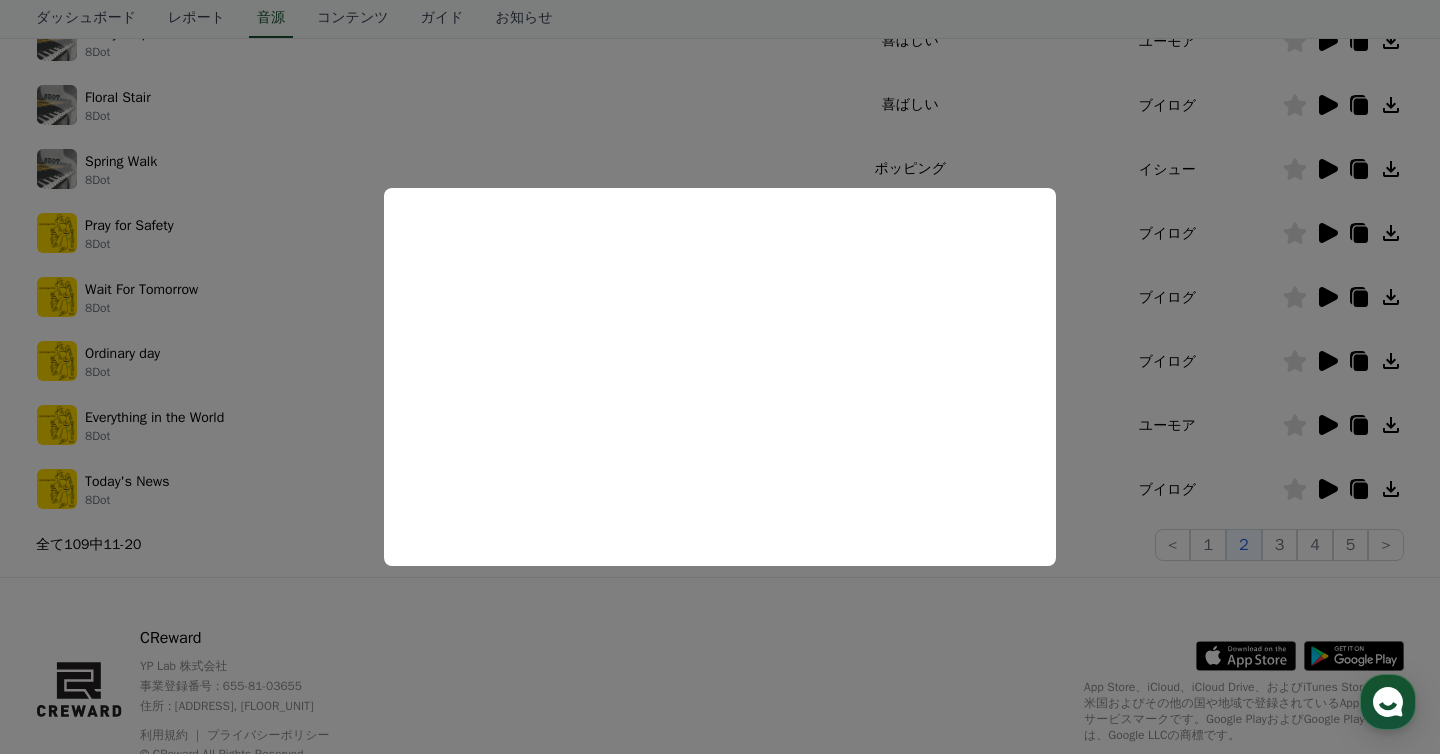 click at bounding box center (720, 377) 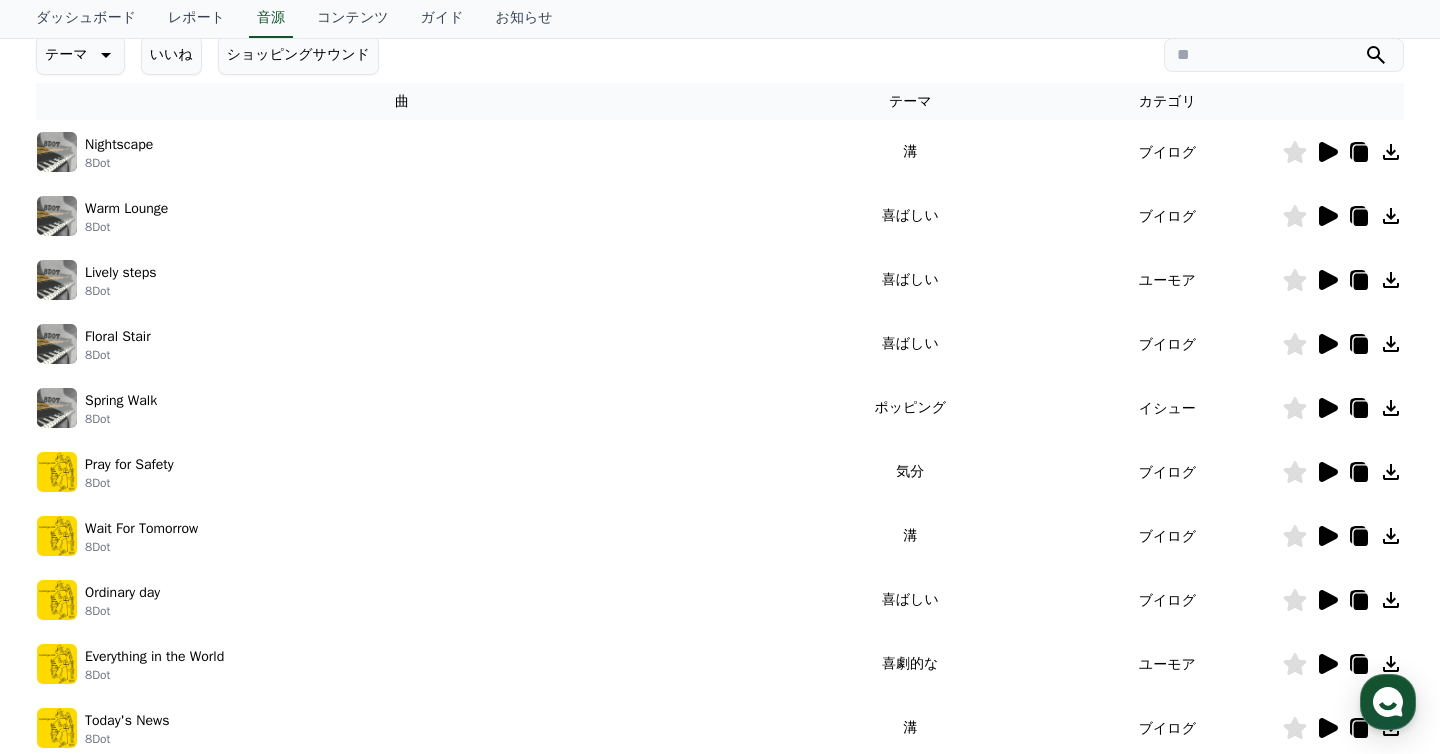 scroll, scrollTop: 600, scrollLeft: 0, axis: vertical 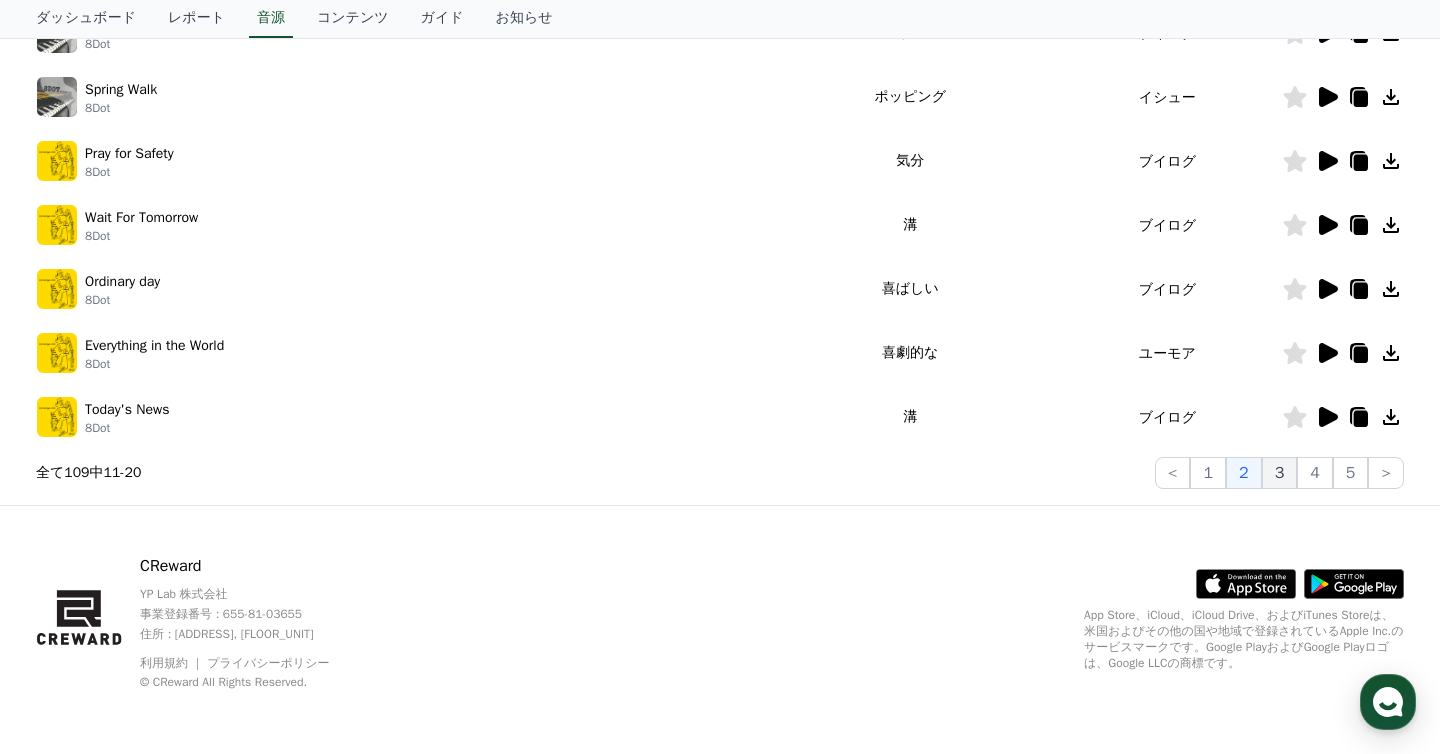 click on "3" 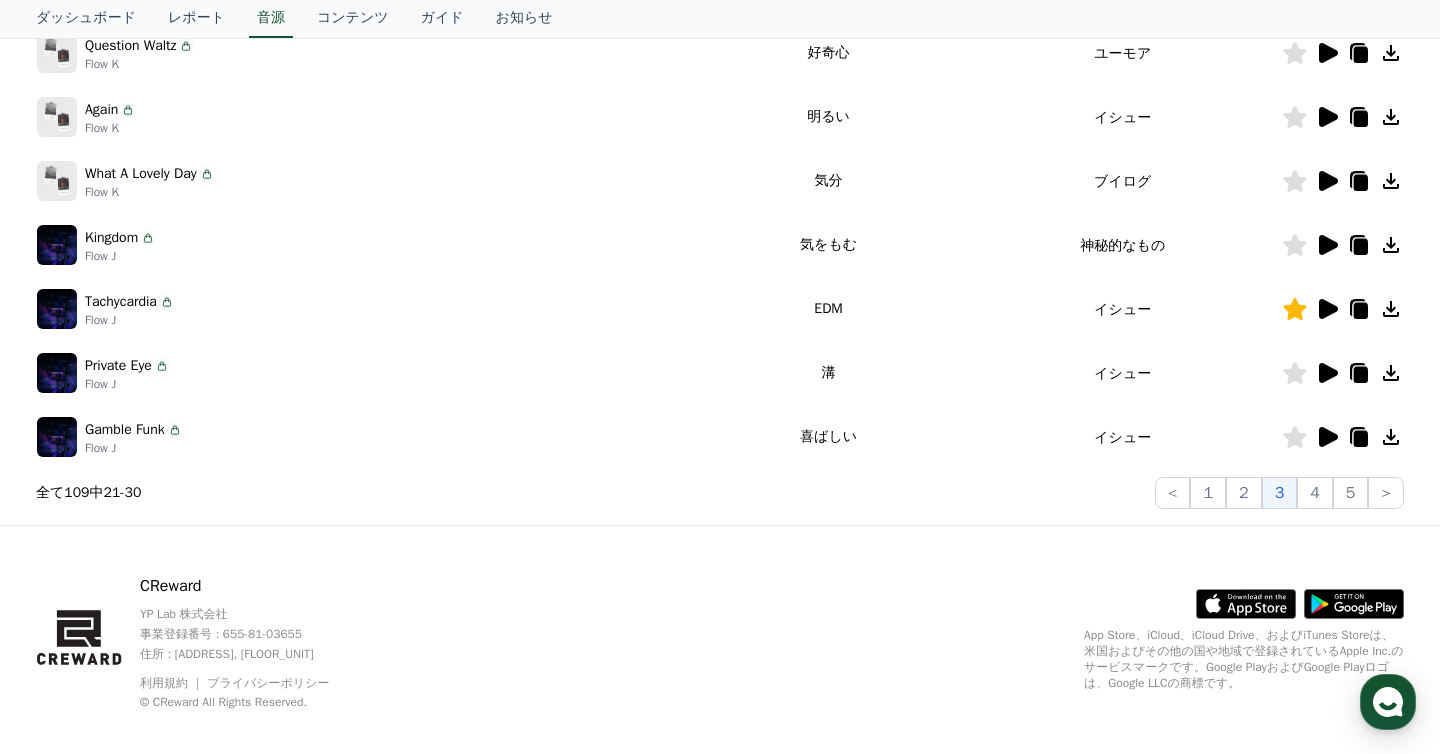 scroll, scrollTop: 600, scrollLeft: 0, axis: vertical 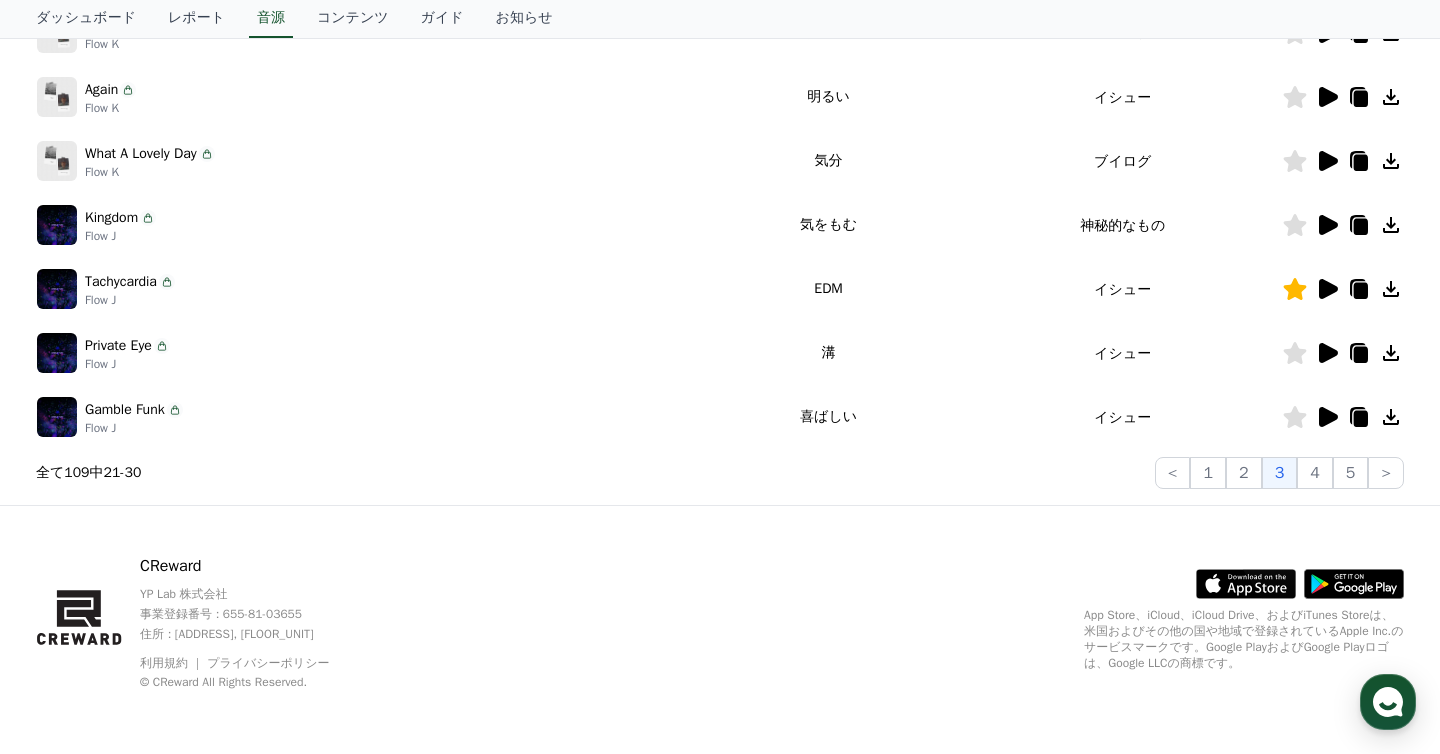 click 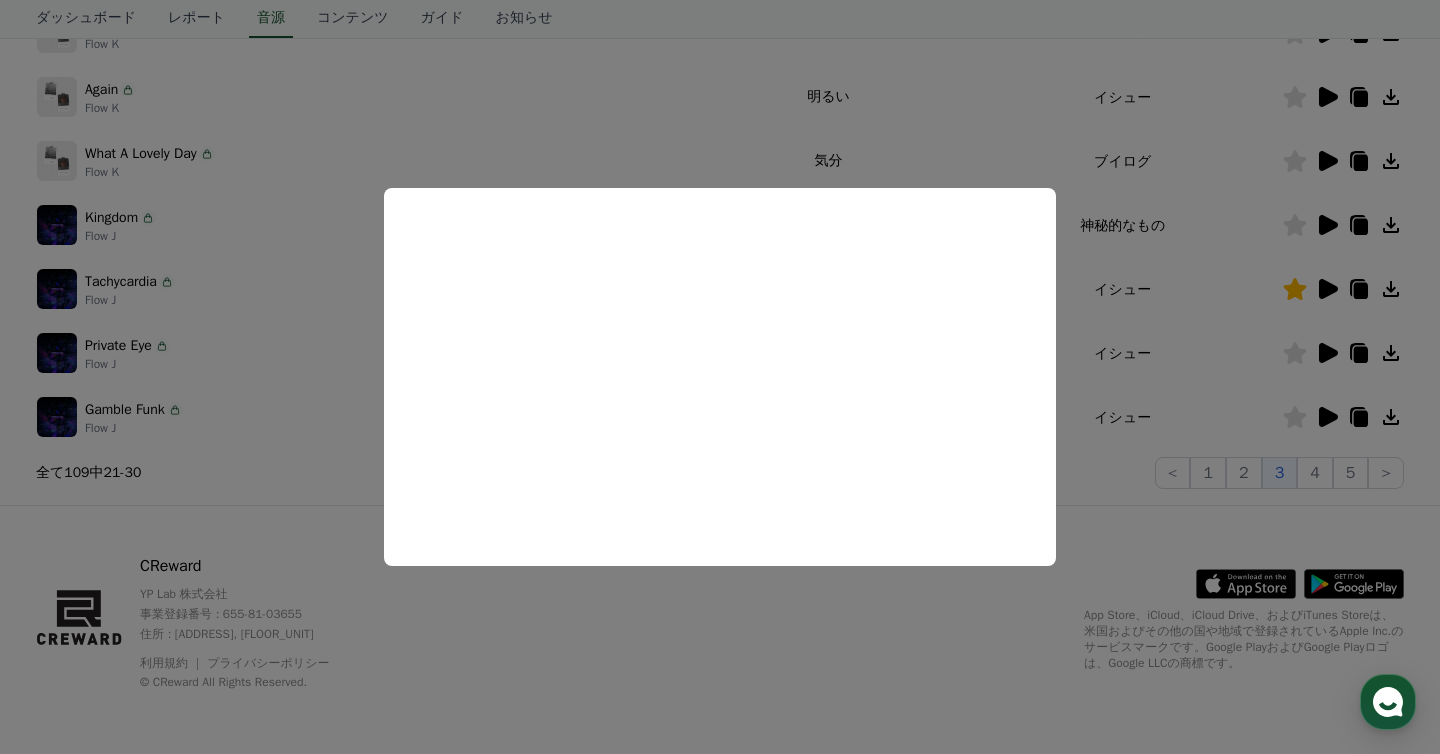 click at bounding box center [720, 377] 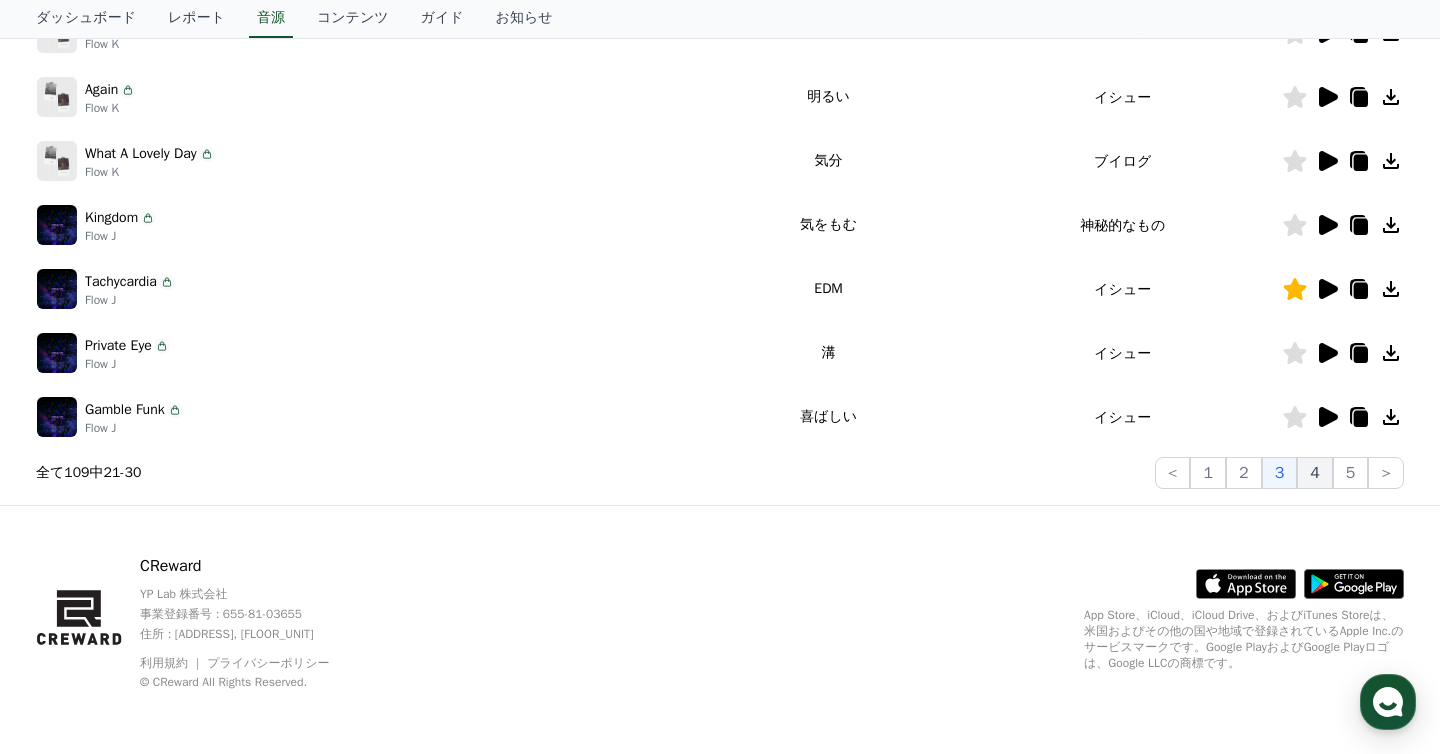 click on "4" 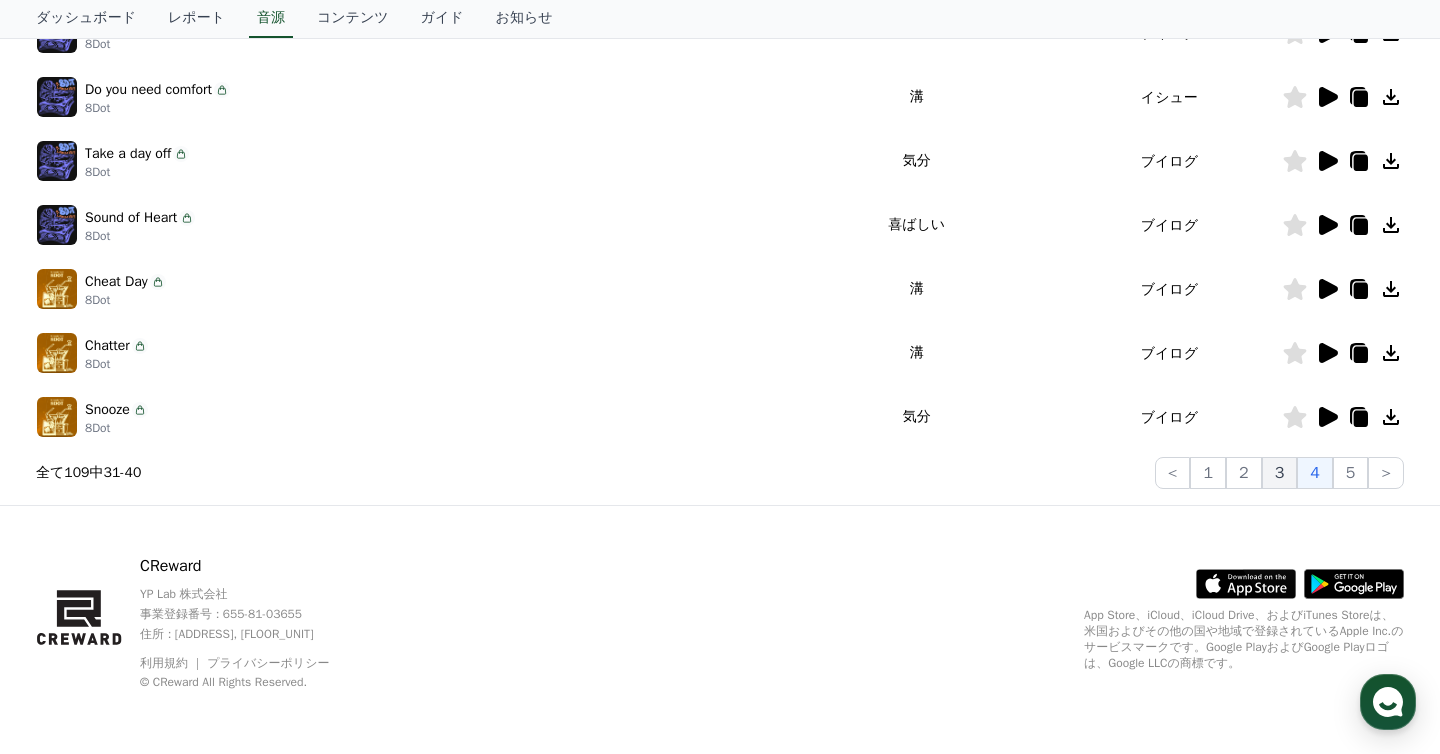 click on "3" 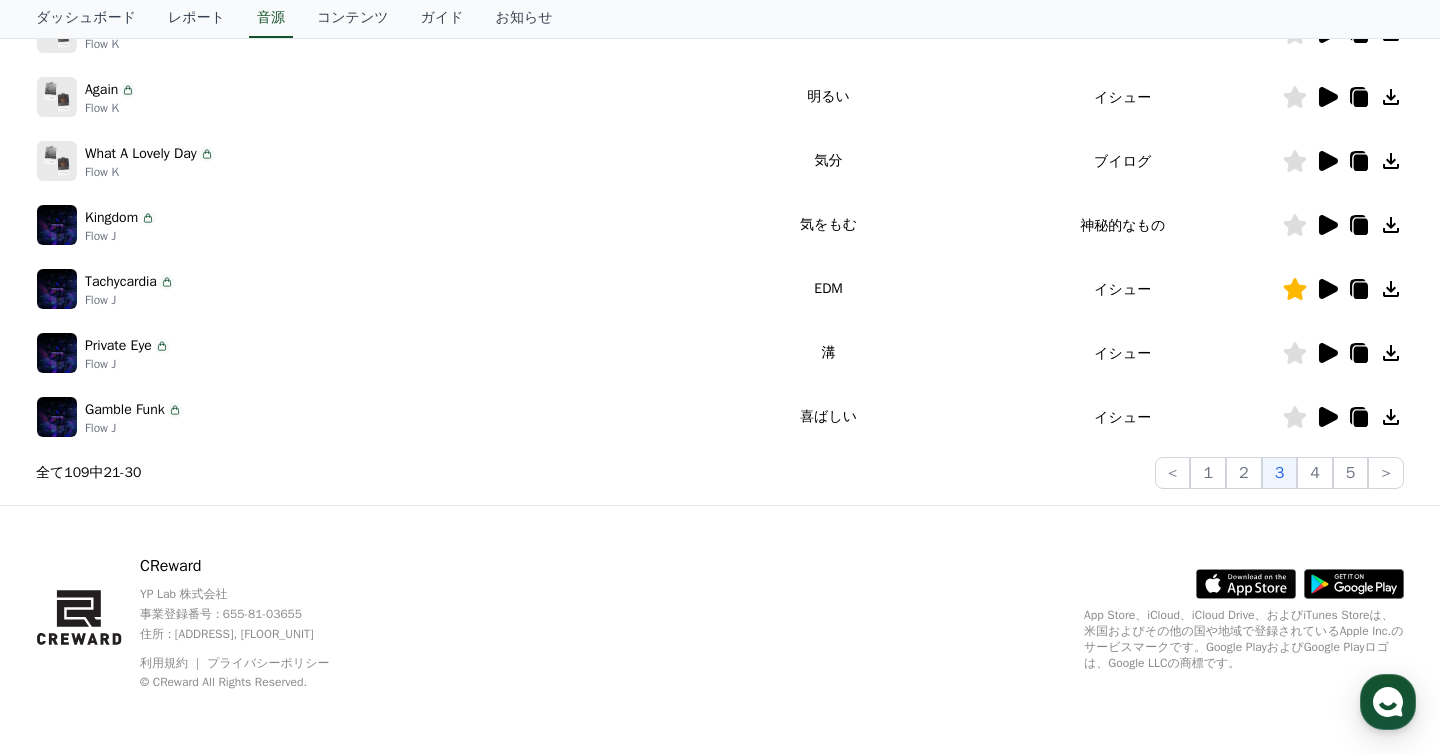 click 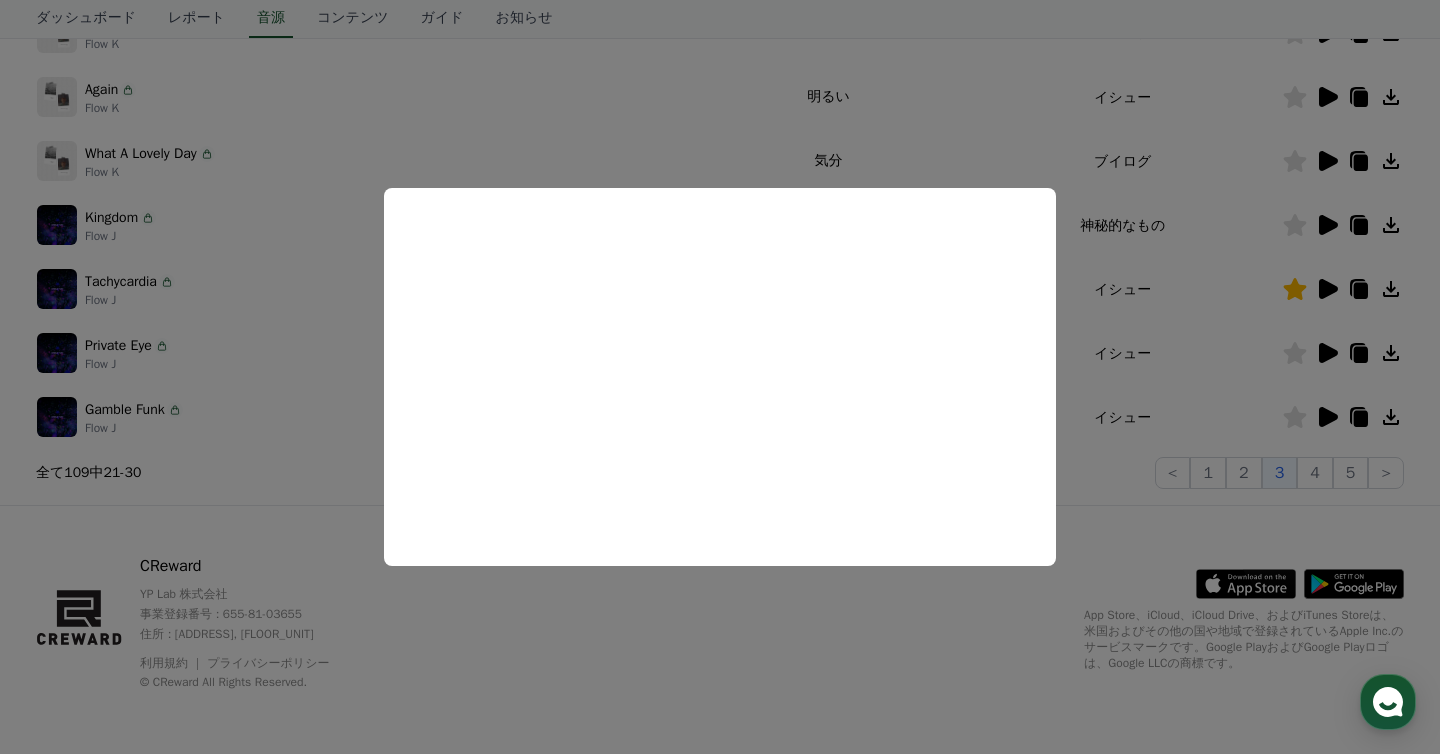click at bounding box center [720, 377] 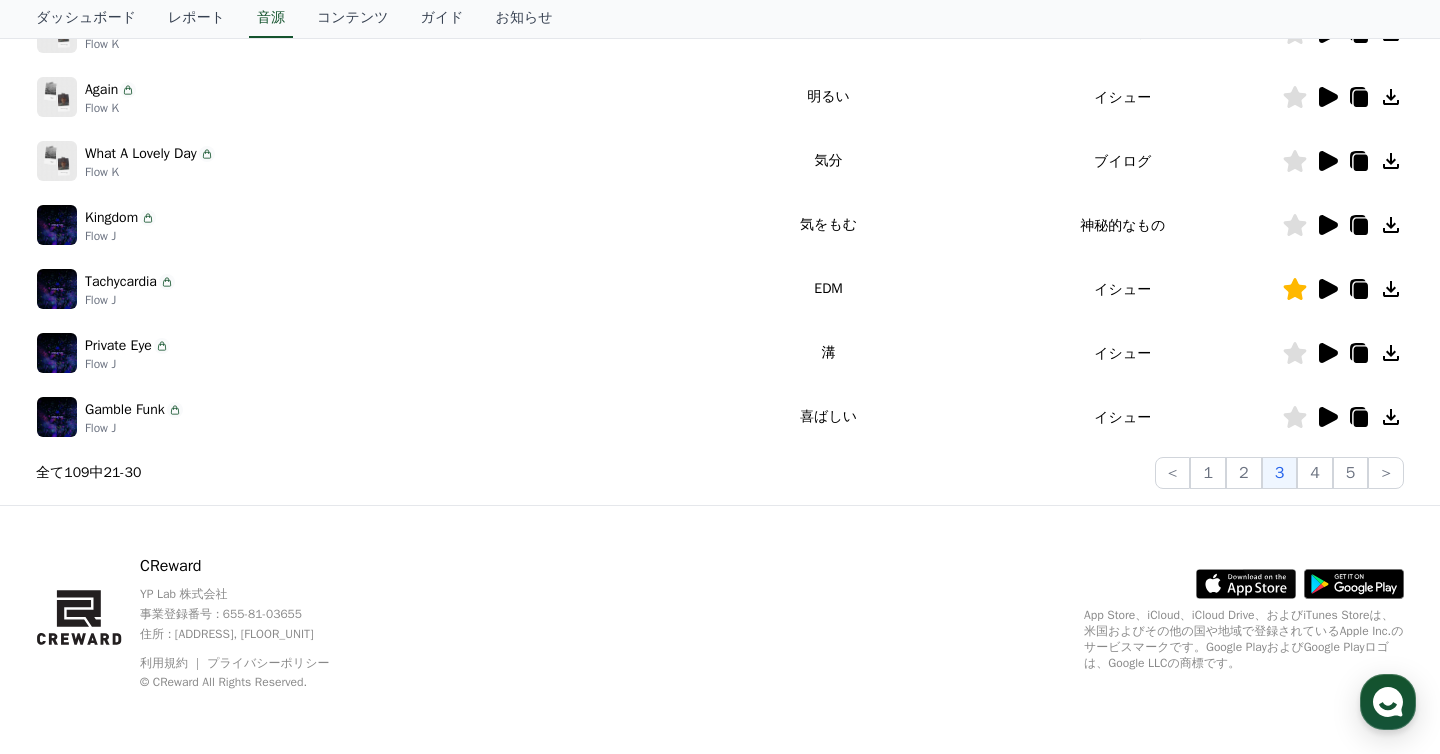 click at bounding box center [1343, 353] 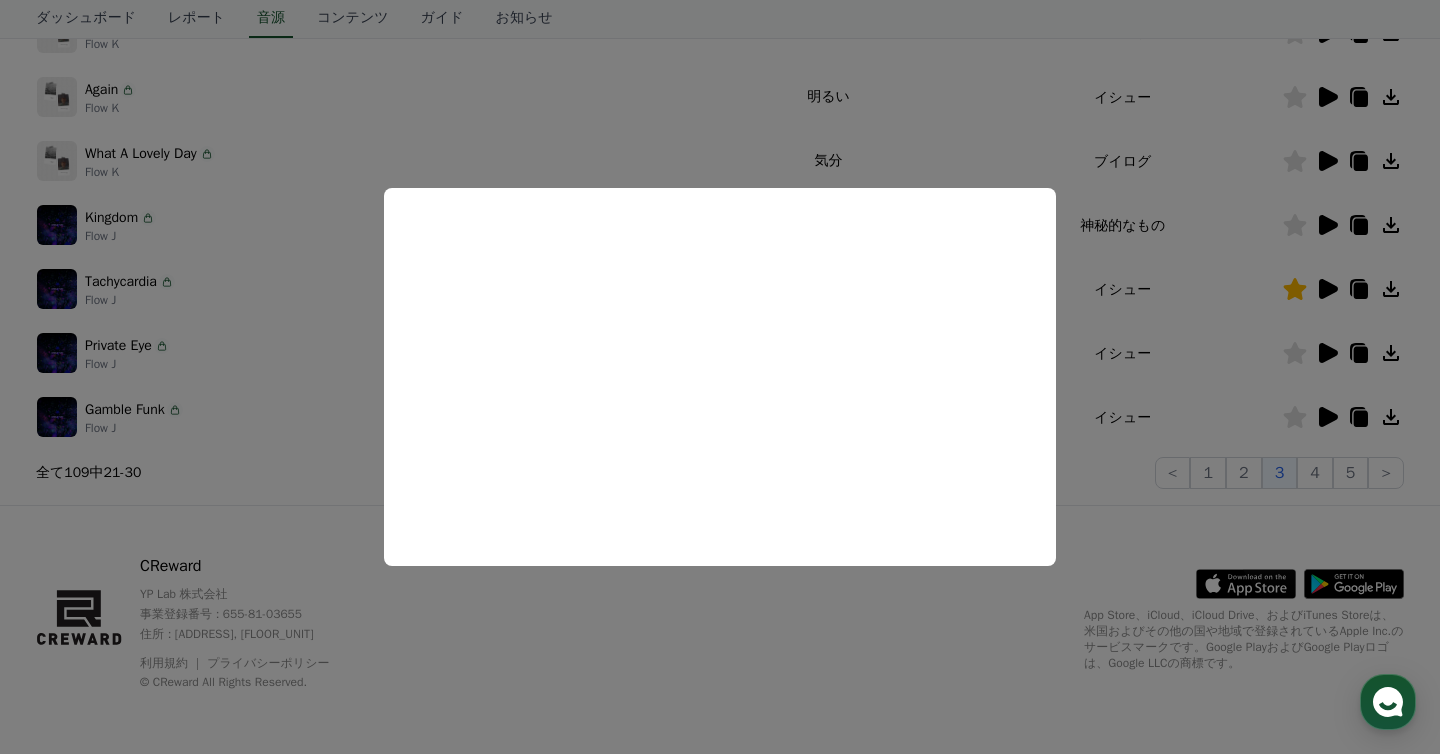 click at bounding box center [720, 377] 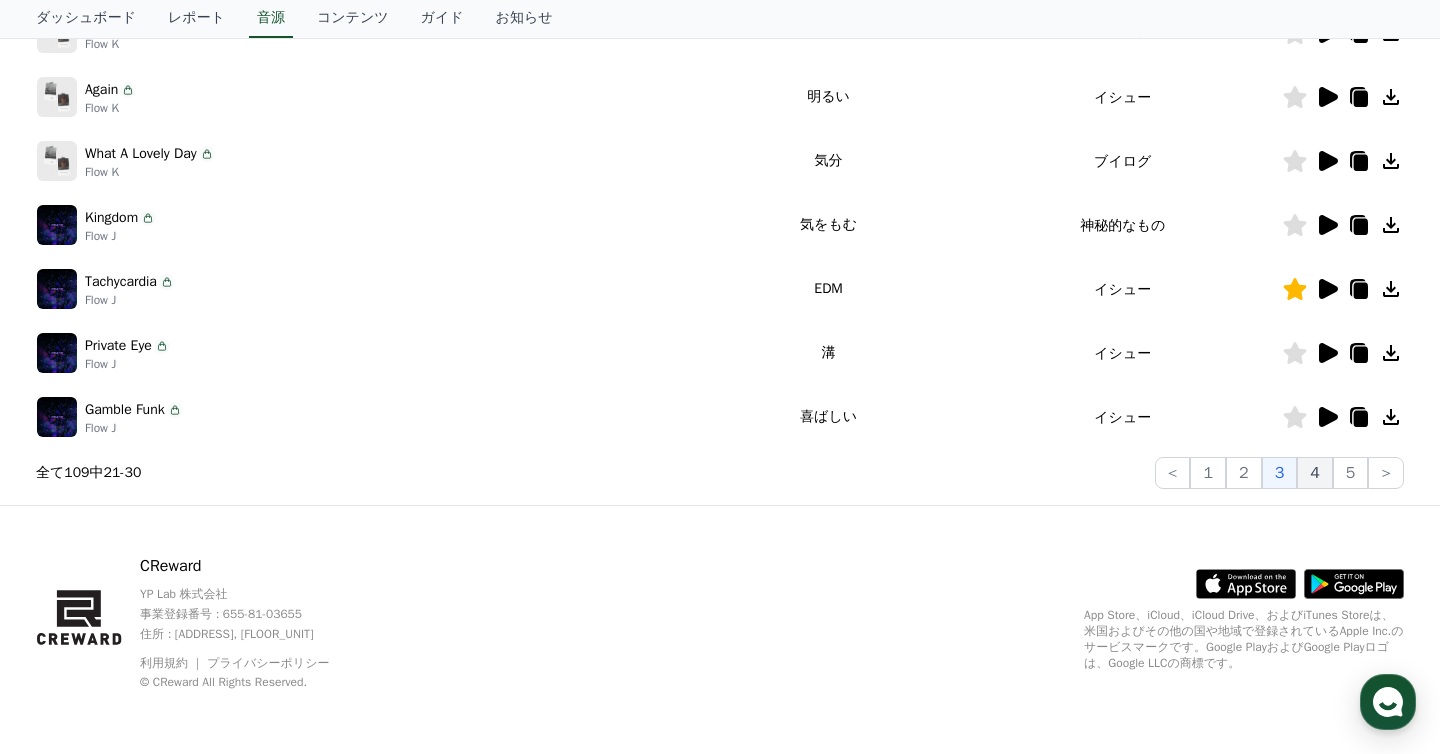 click on "4" 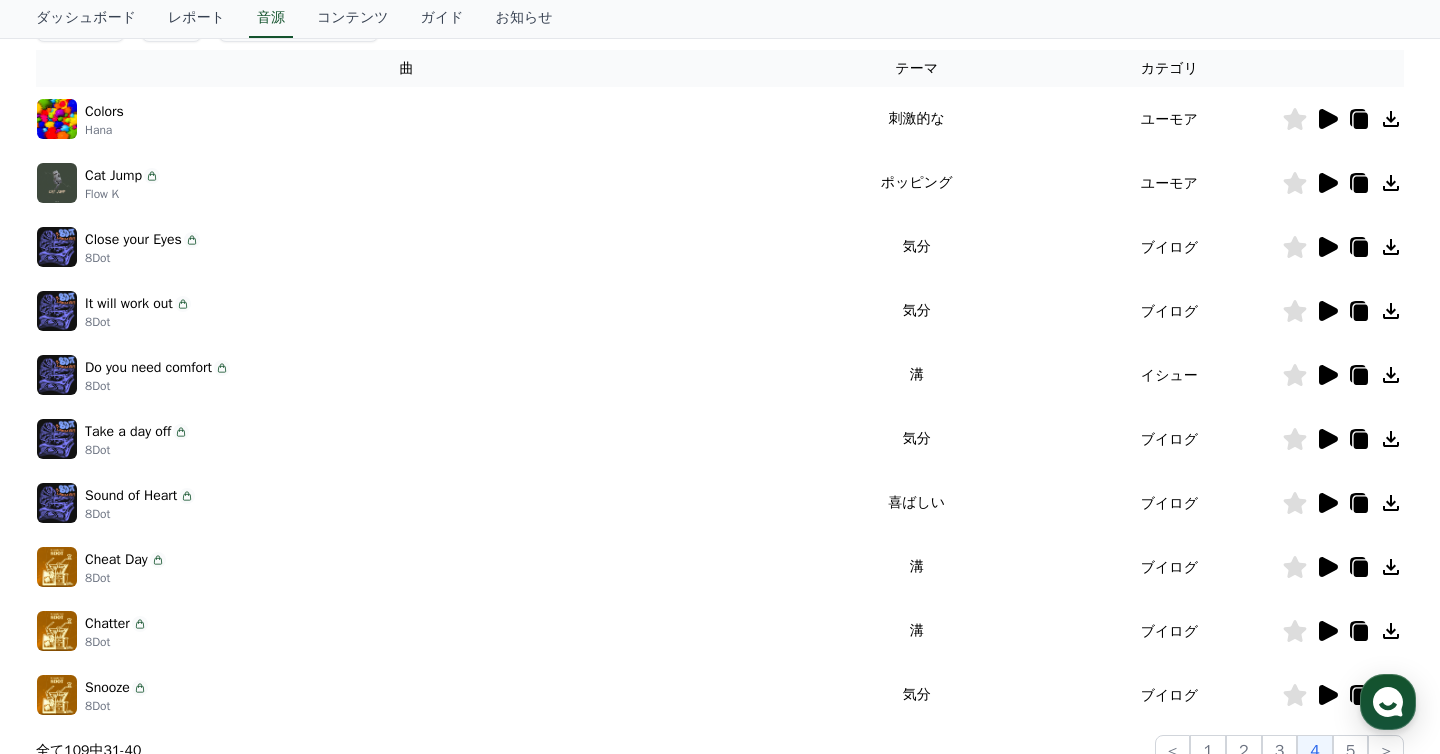 scroll, scrollTop: 302, scrollLeft: 0, axis: vertical 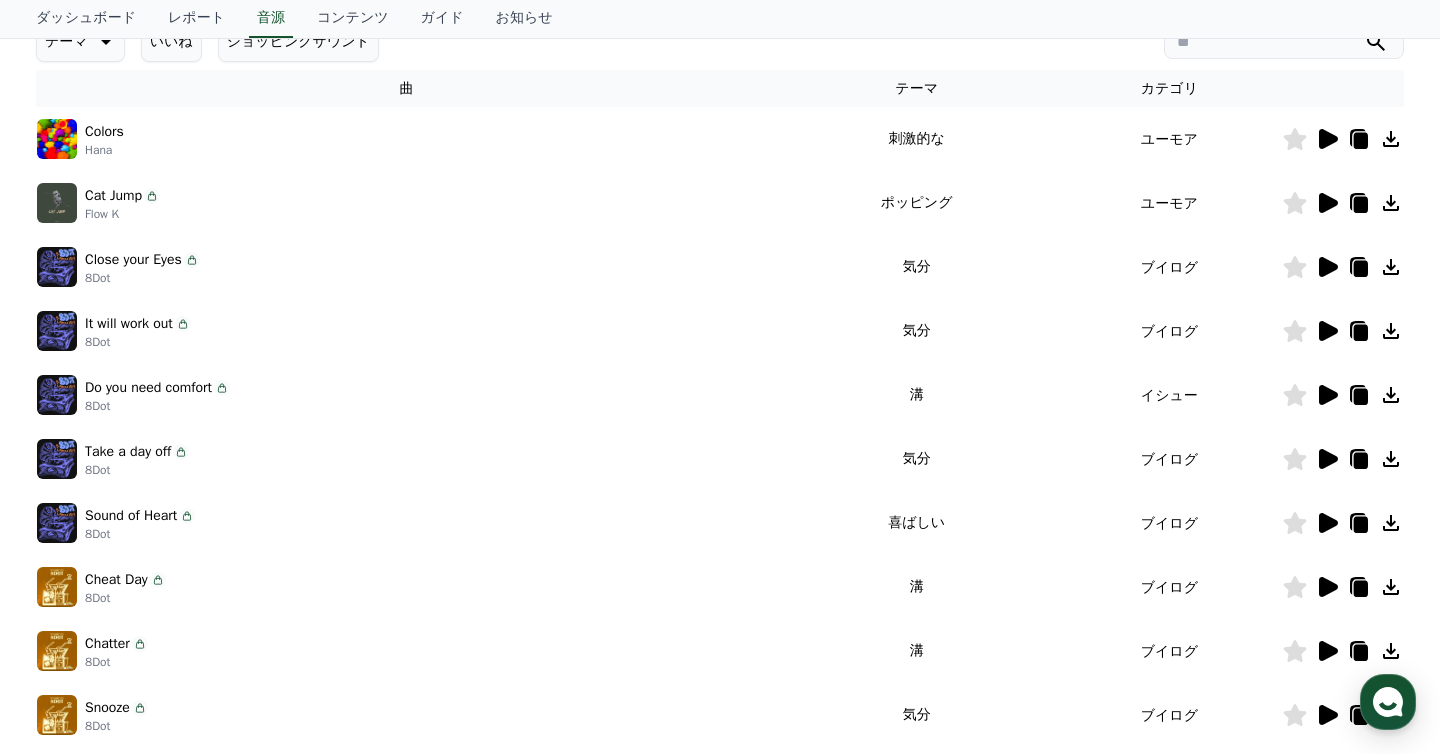 click 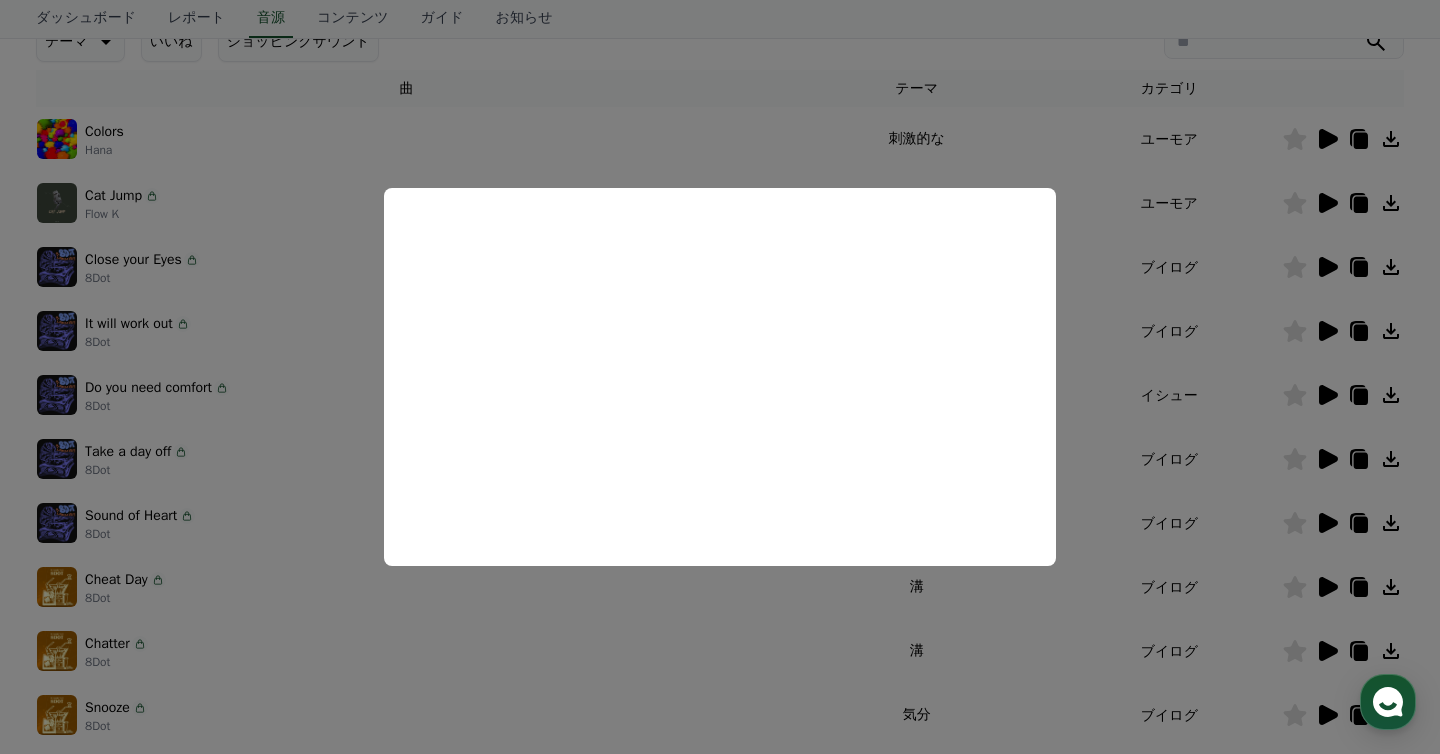 click at bounding box center (720, 377) 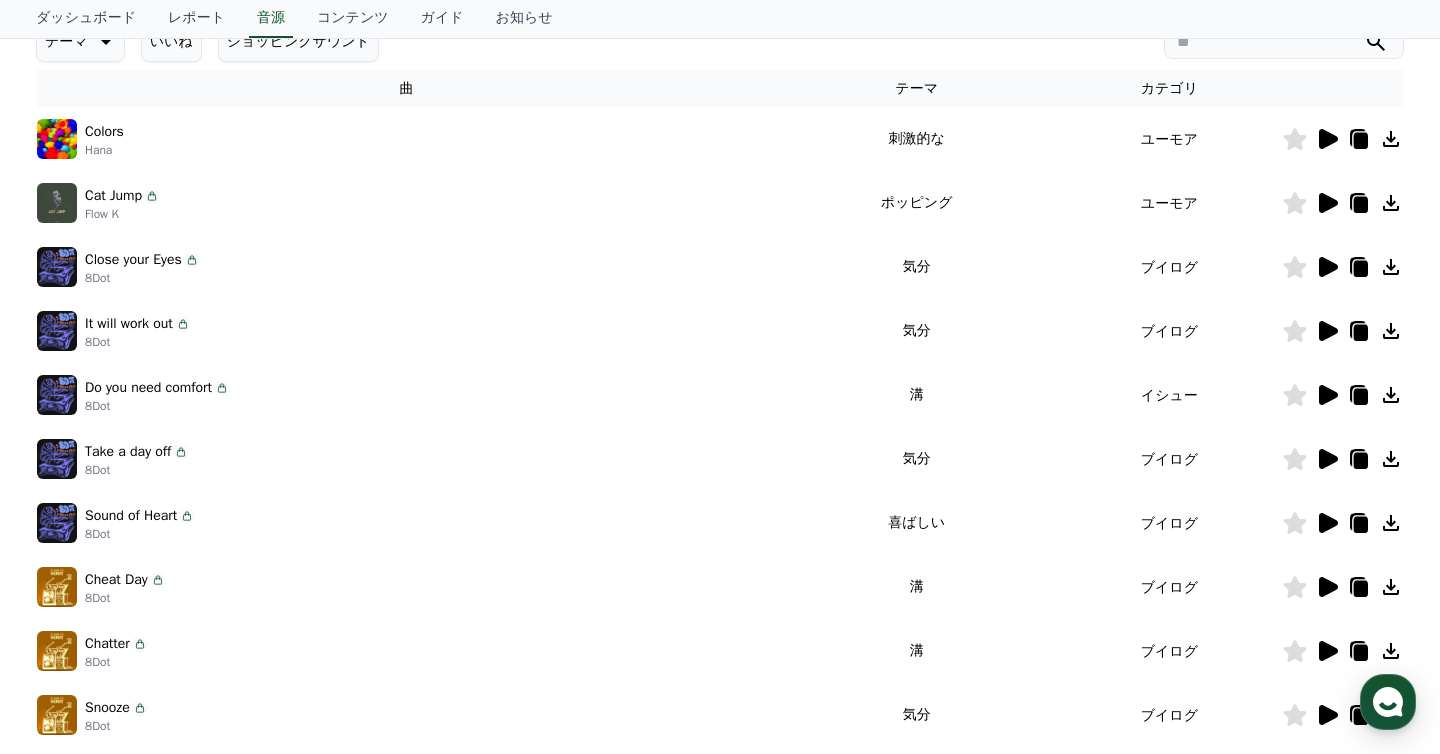 click at bounding box center (1343, 203) 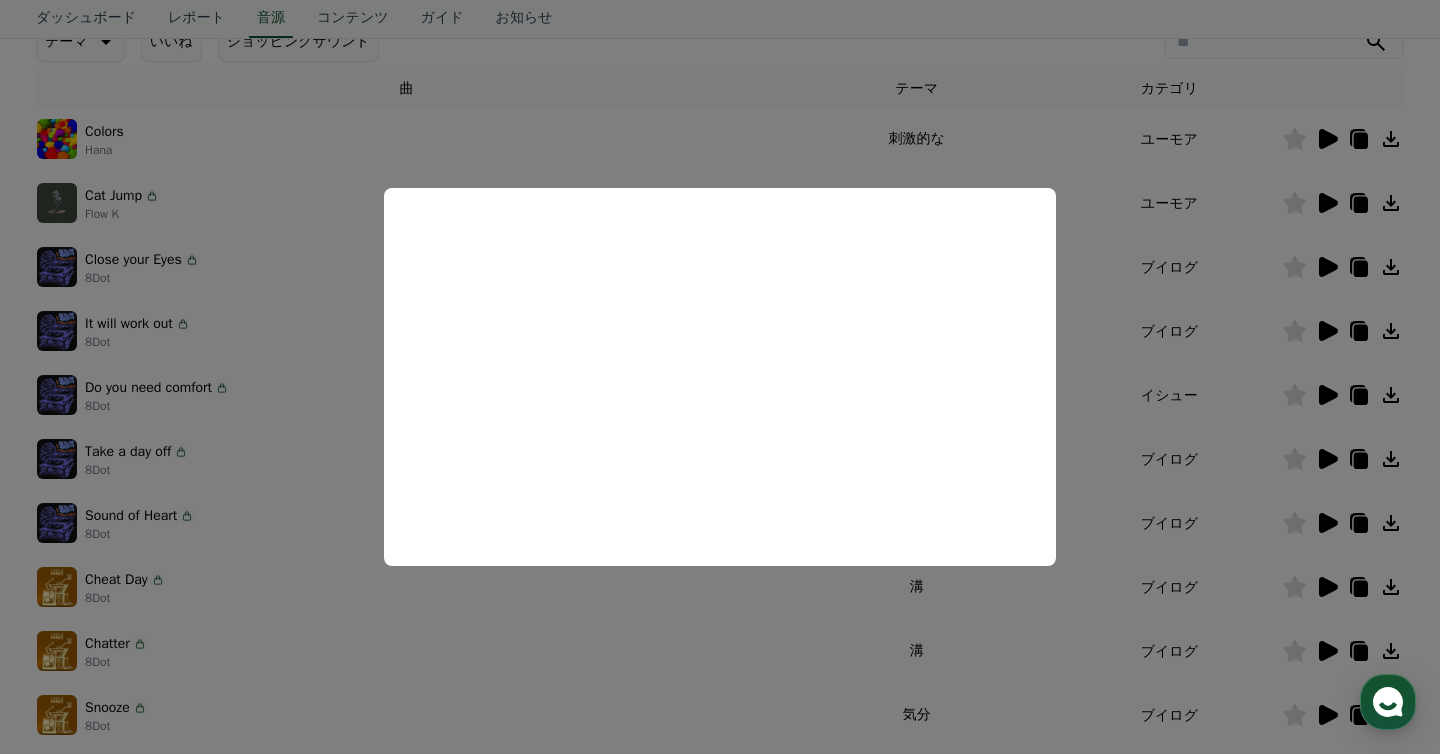 click at bounding box center [720, 377] 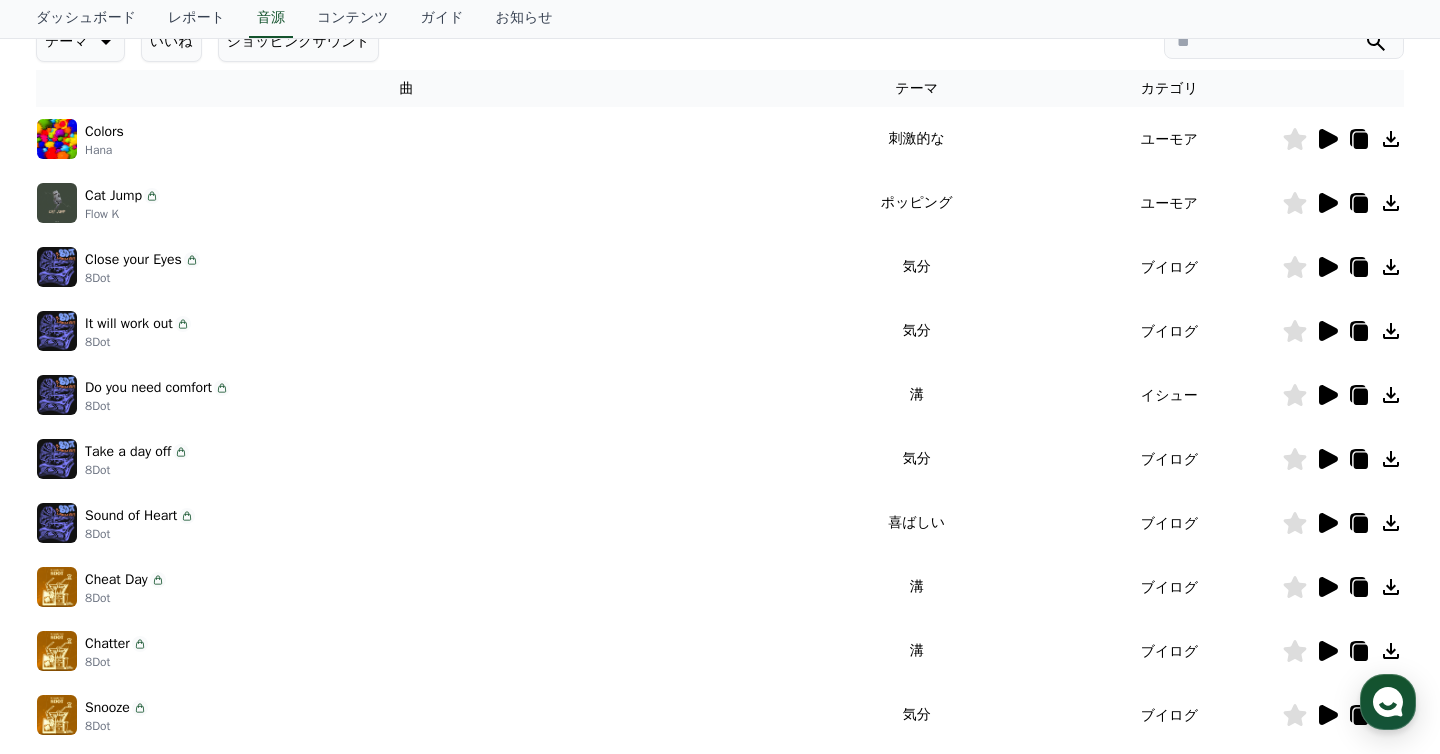 click 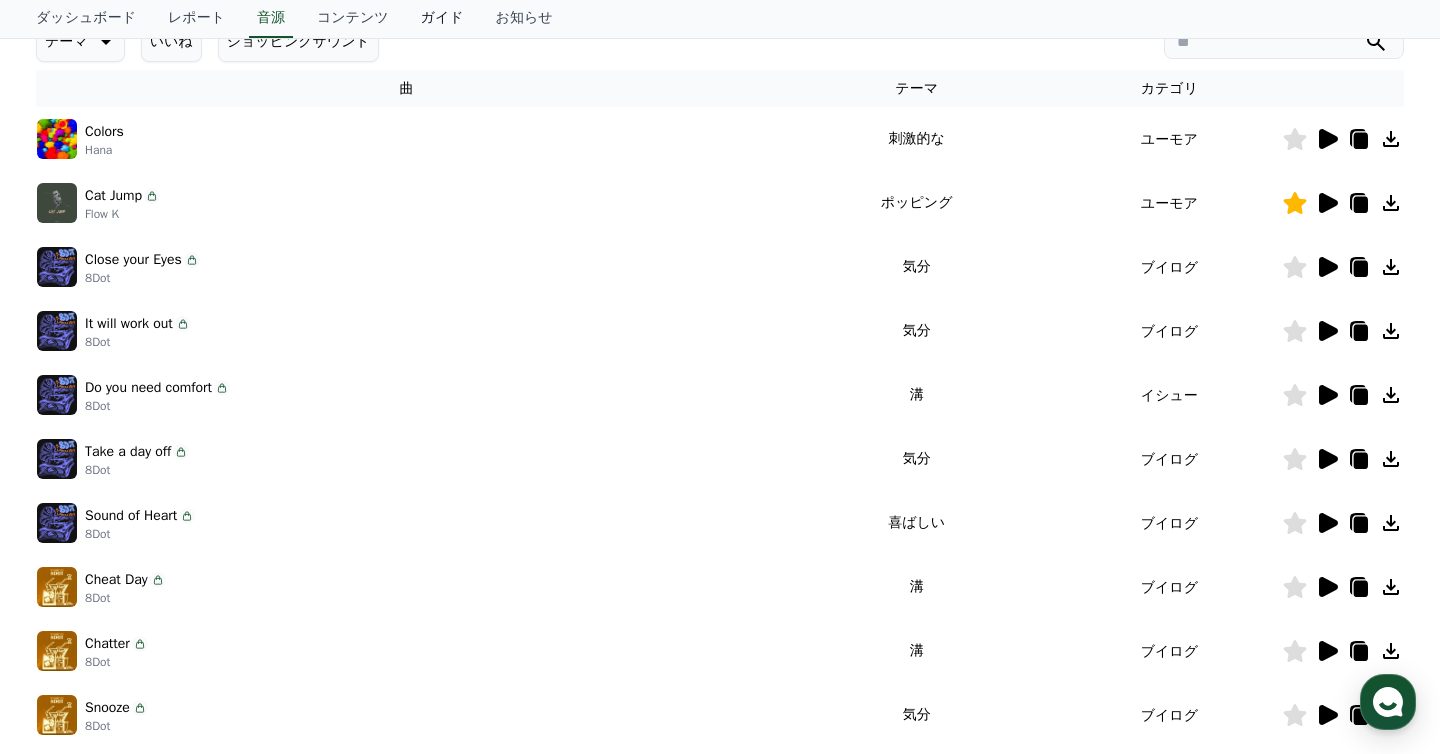 click on "ガイド" at bounding box center [442, 19] 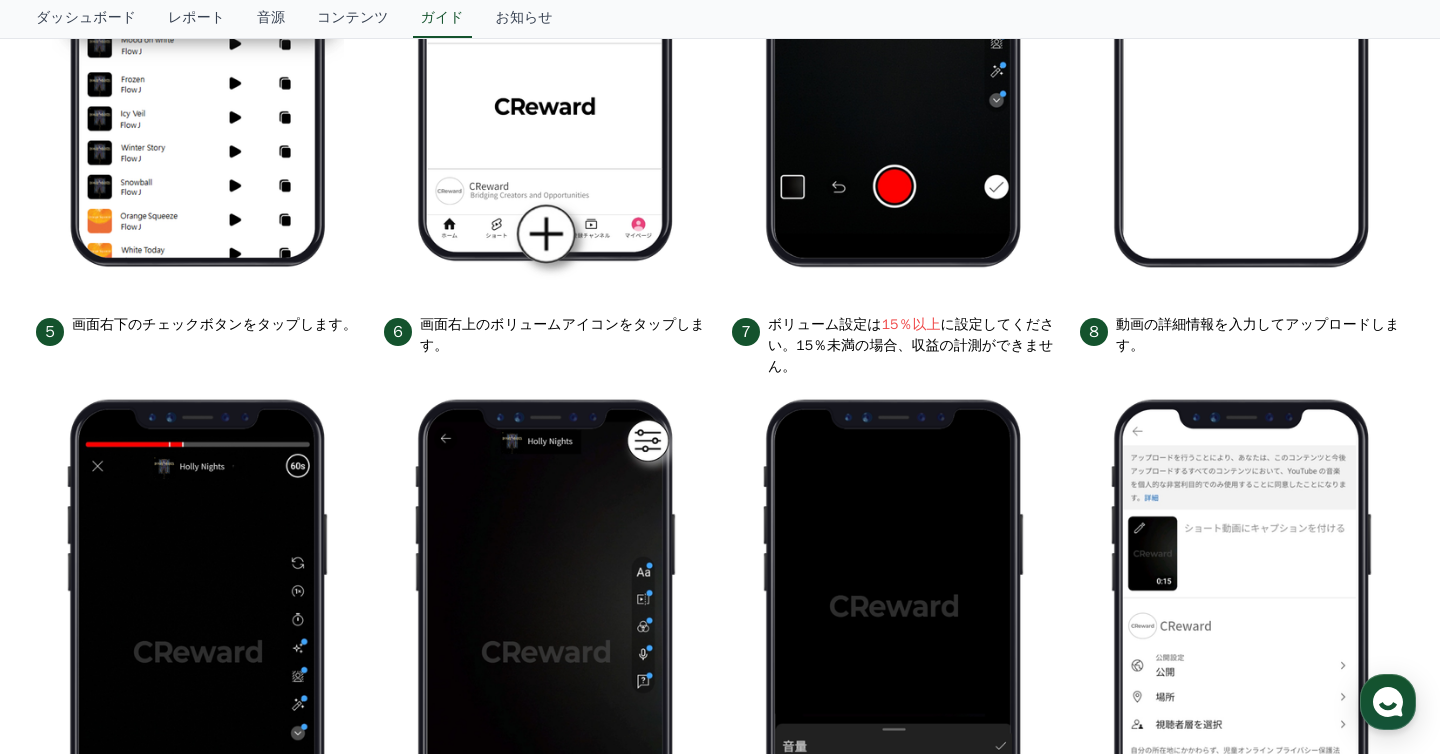 scroll, scrollTop: 0, scrollLeft: 0, axis: both 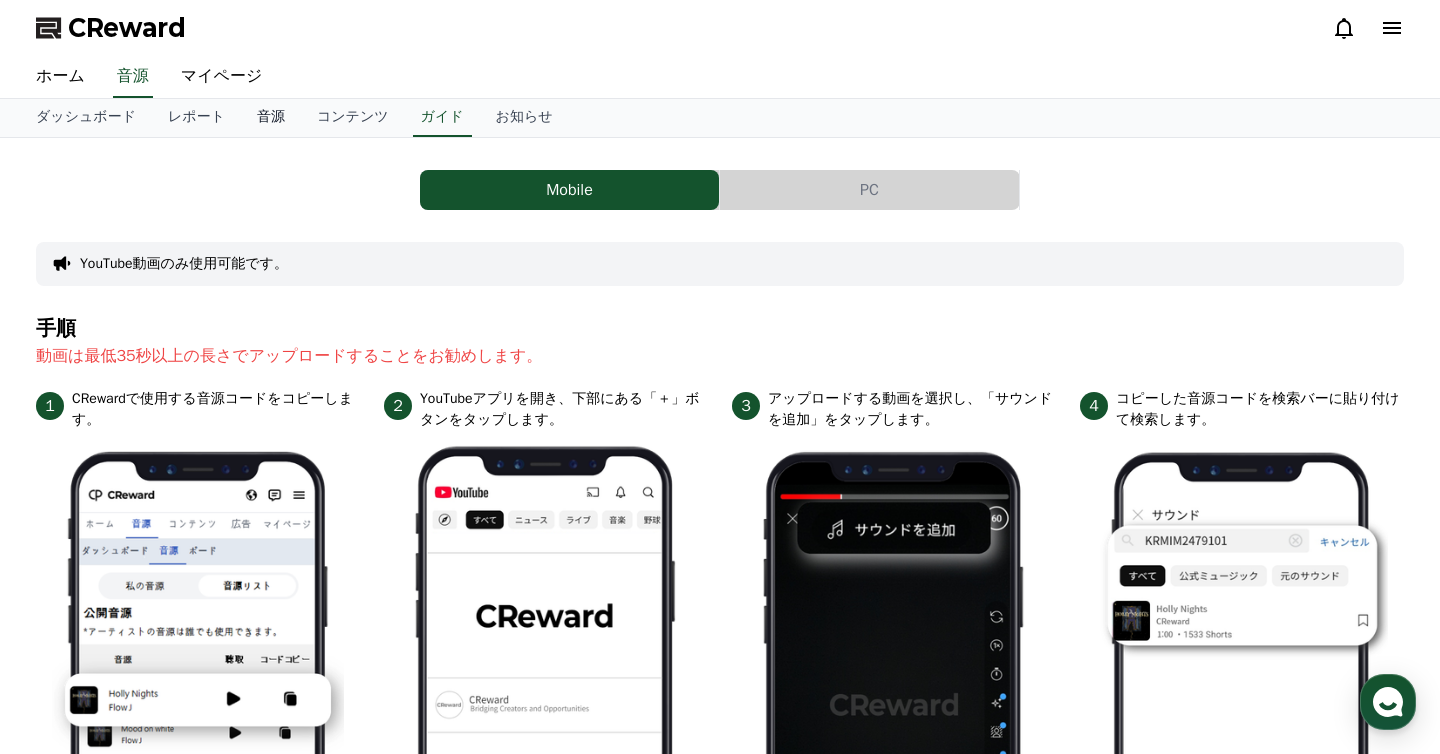 click on "音源" at bounding box center [271, 118] 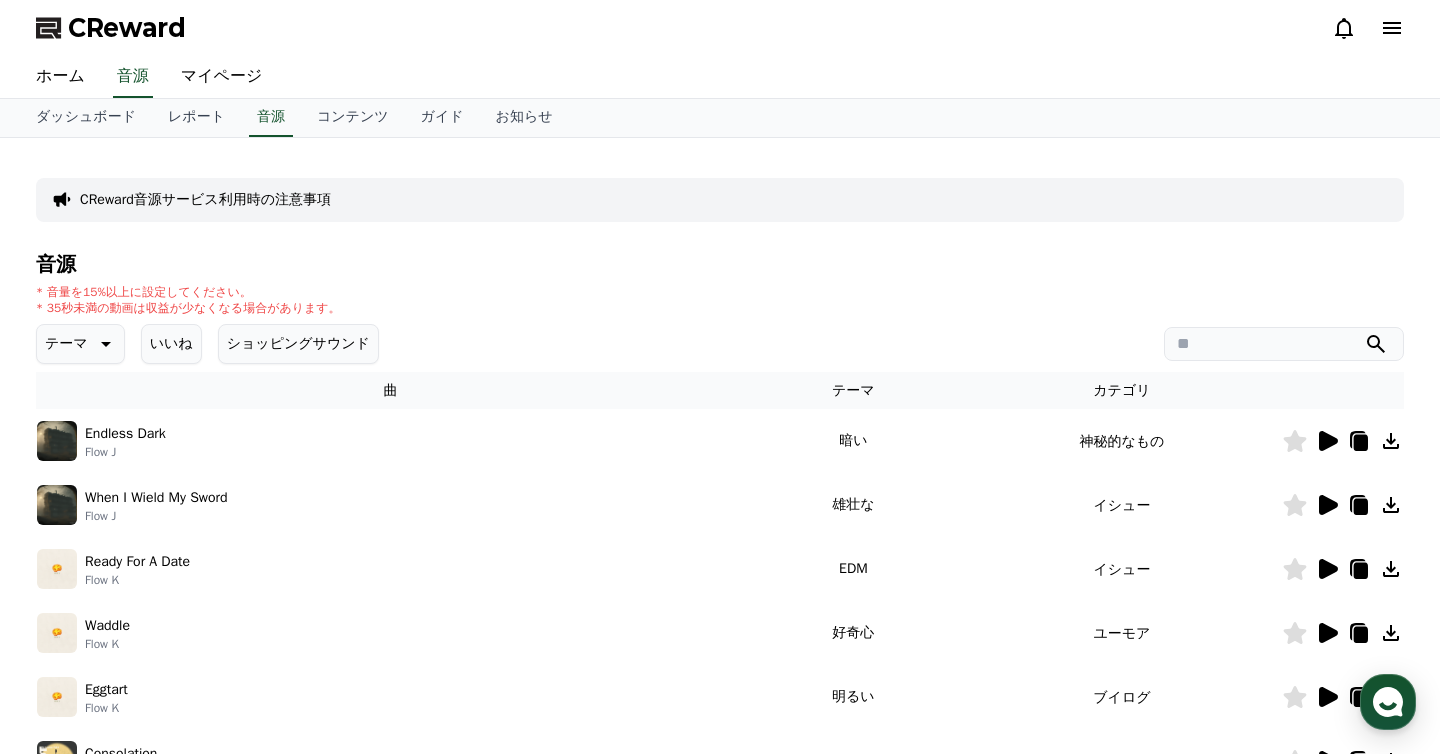 click on "いいね" at bounding box center (171, 344) 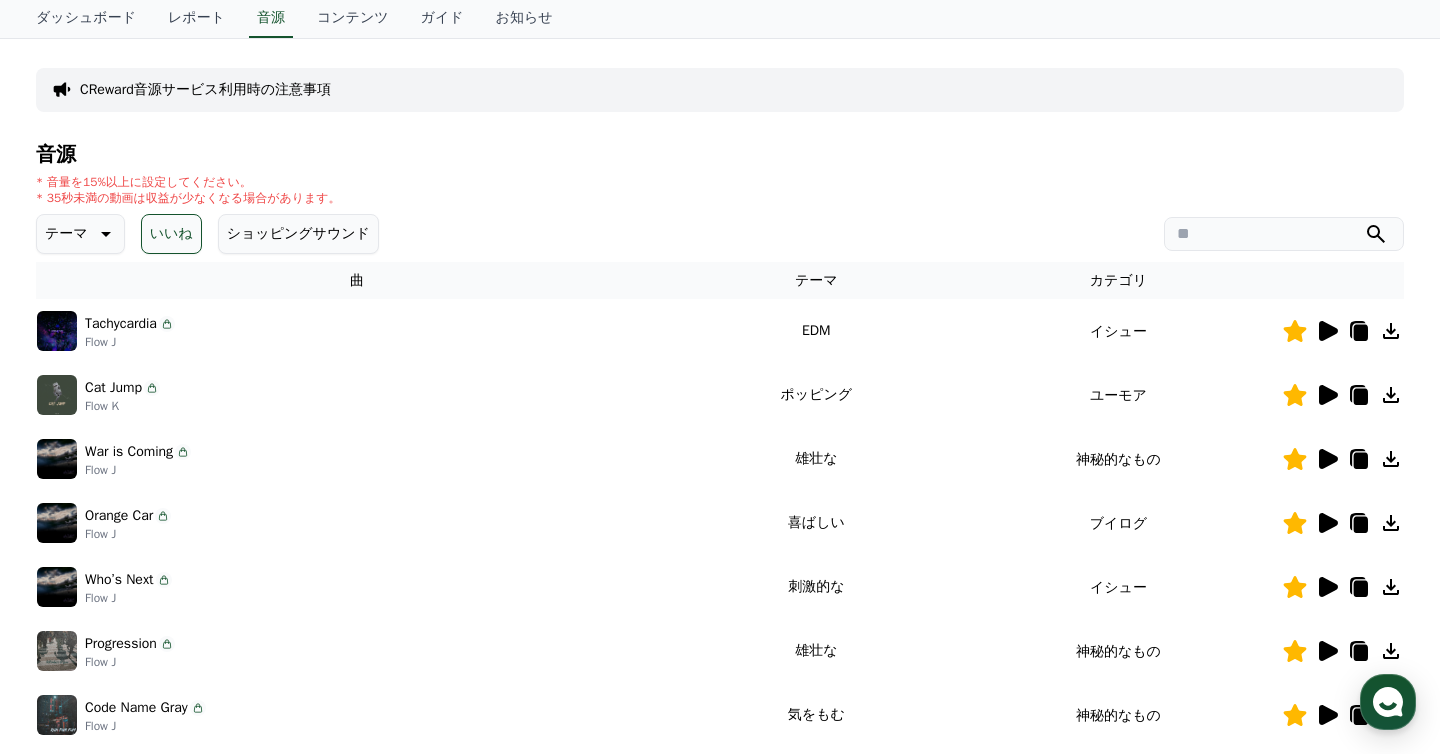 scroll, scrollTop: 183, scrollLeft: 0, axis: vertical 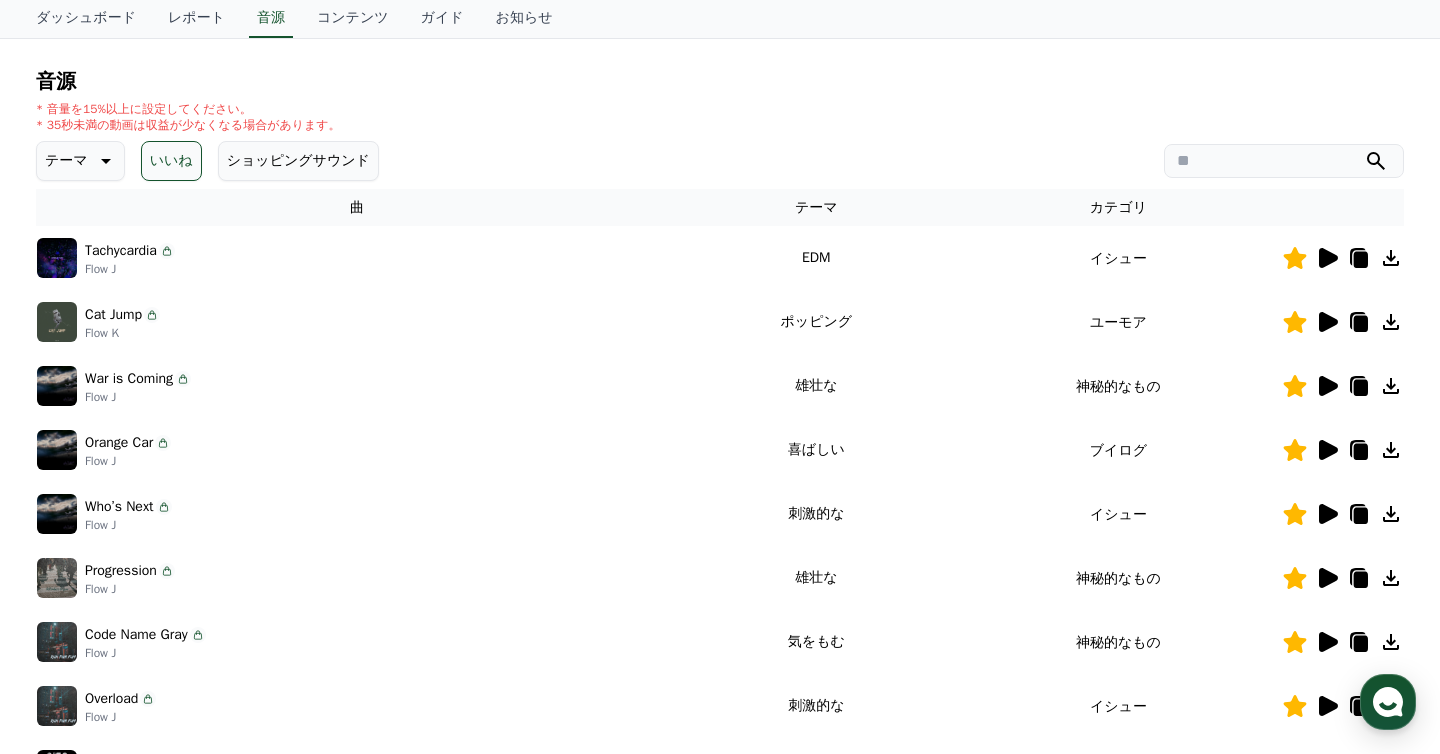 click 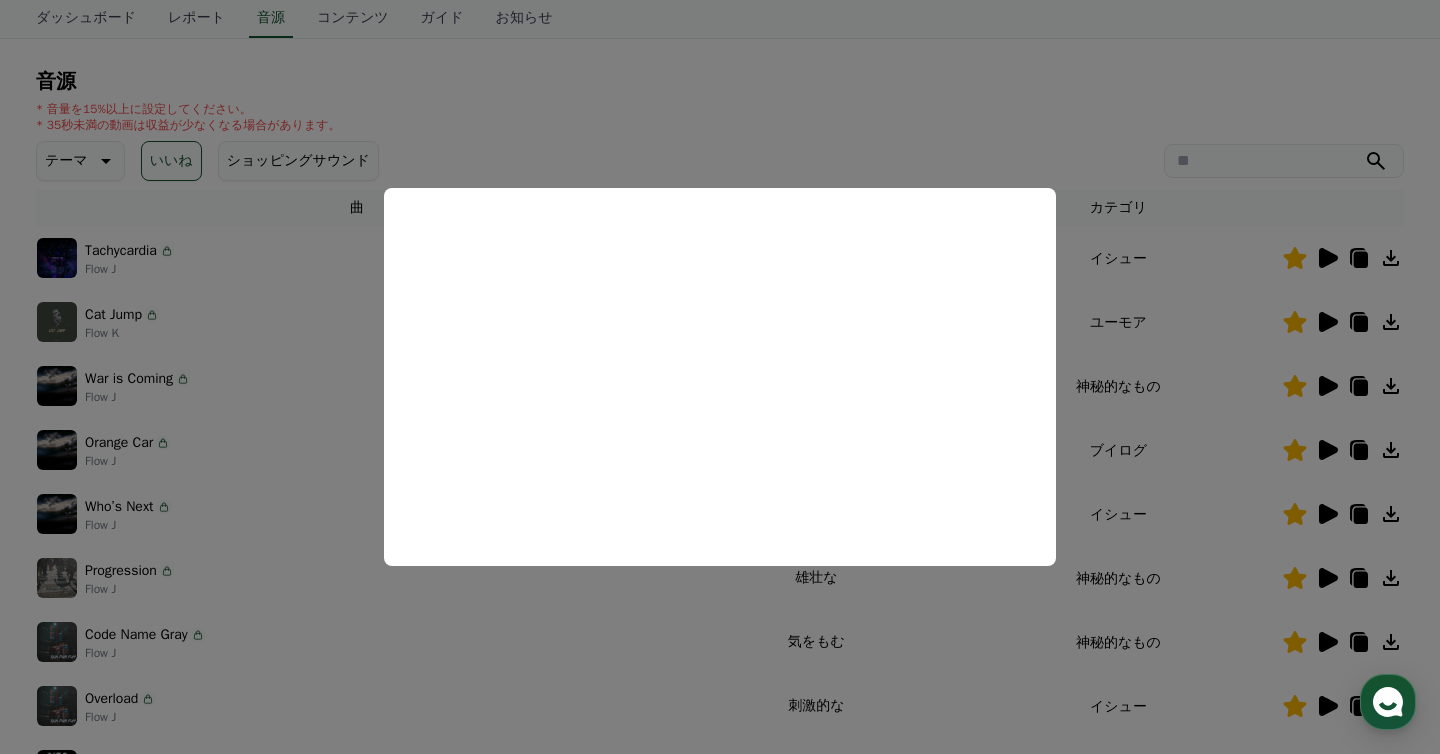 click at bounding box center [720, 377] 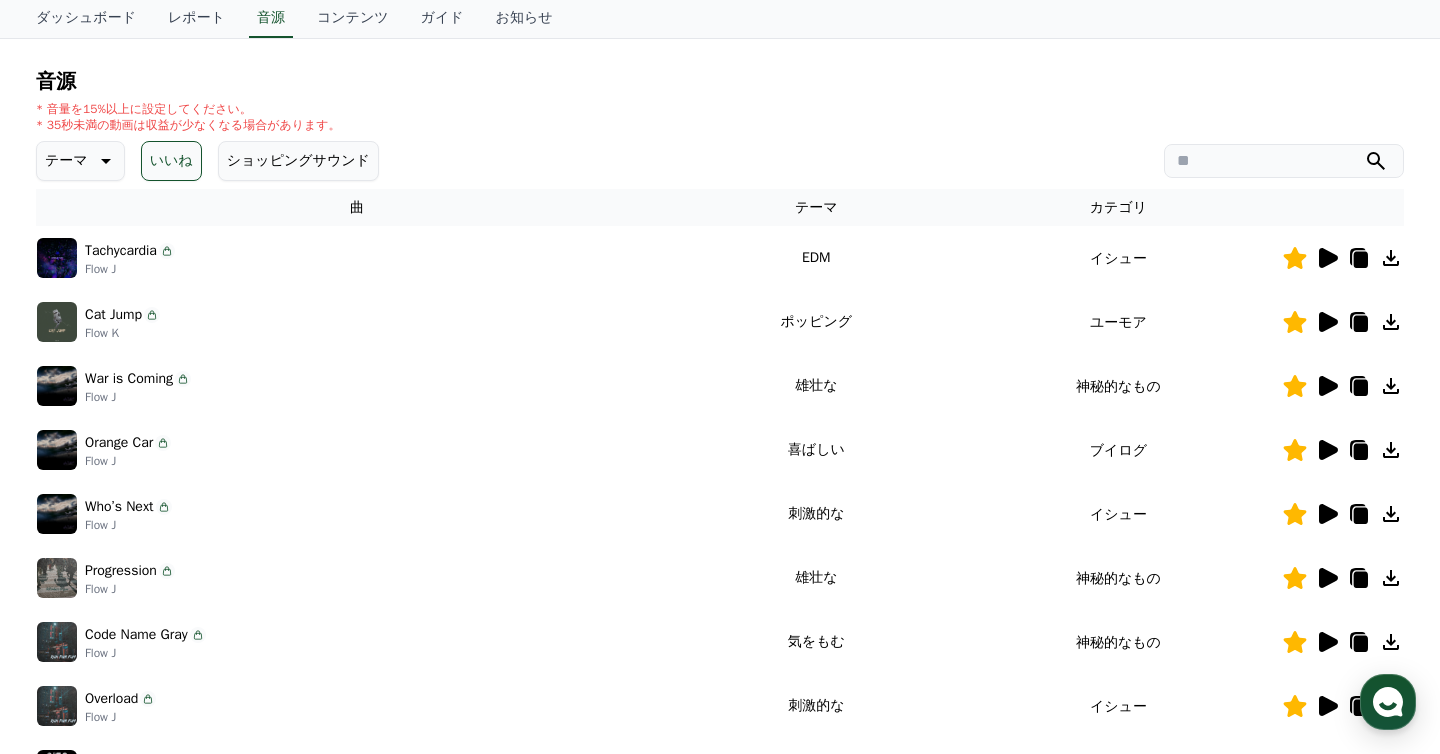 click 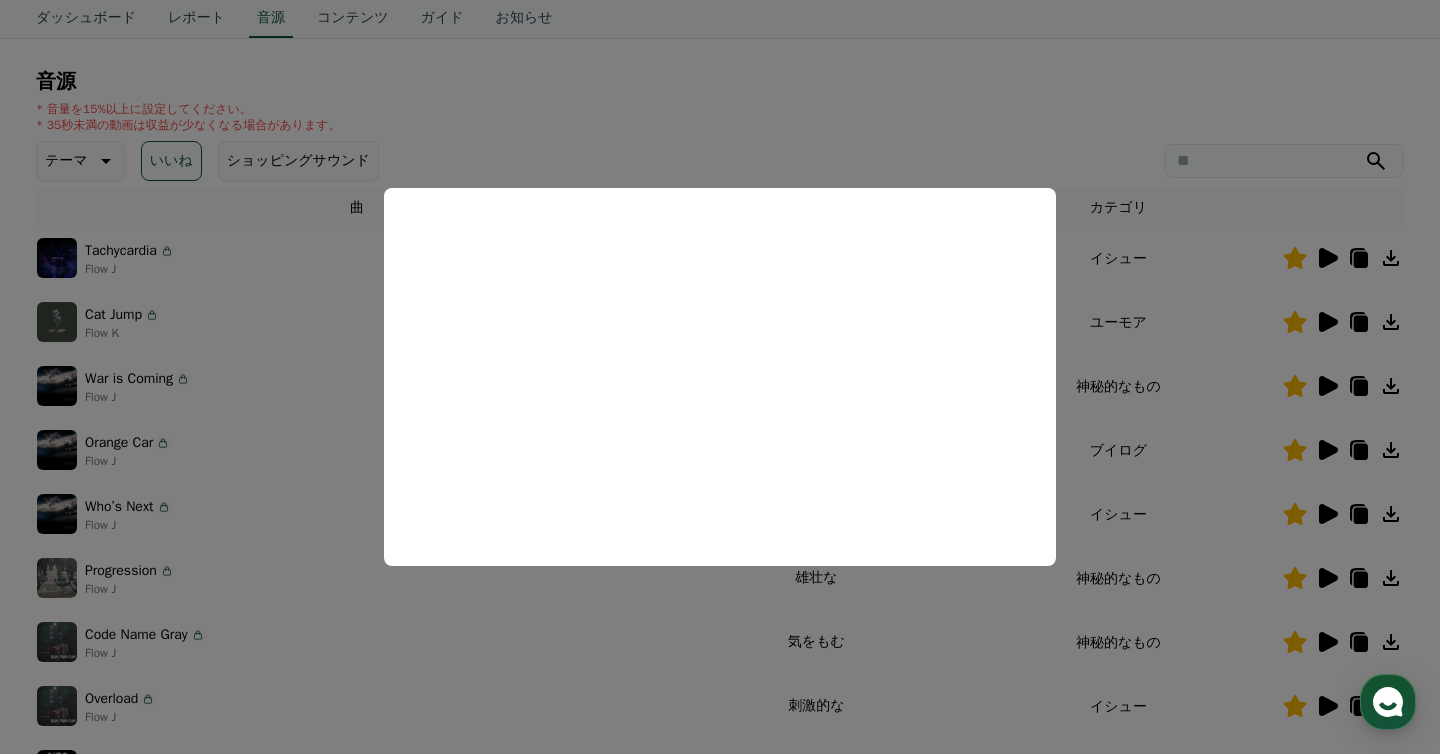 click at bounding box center [720, 377] 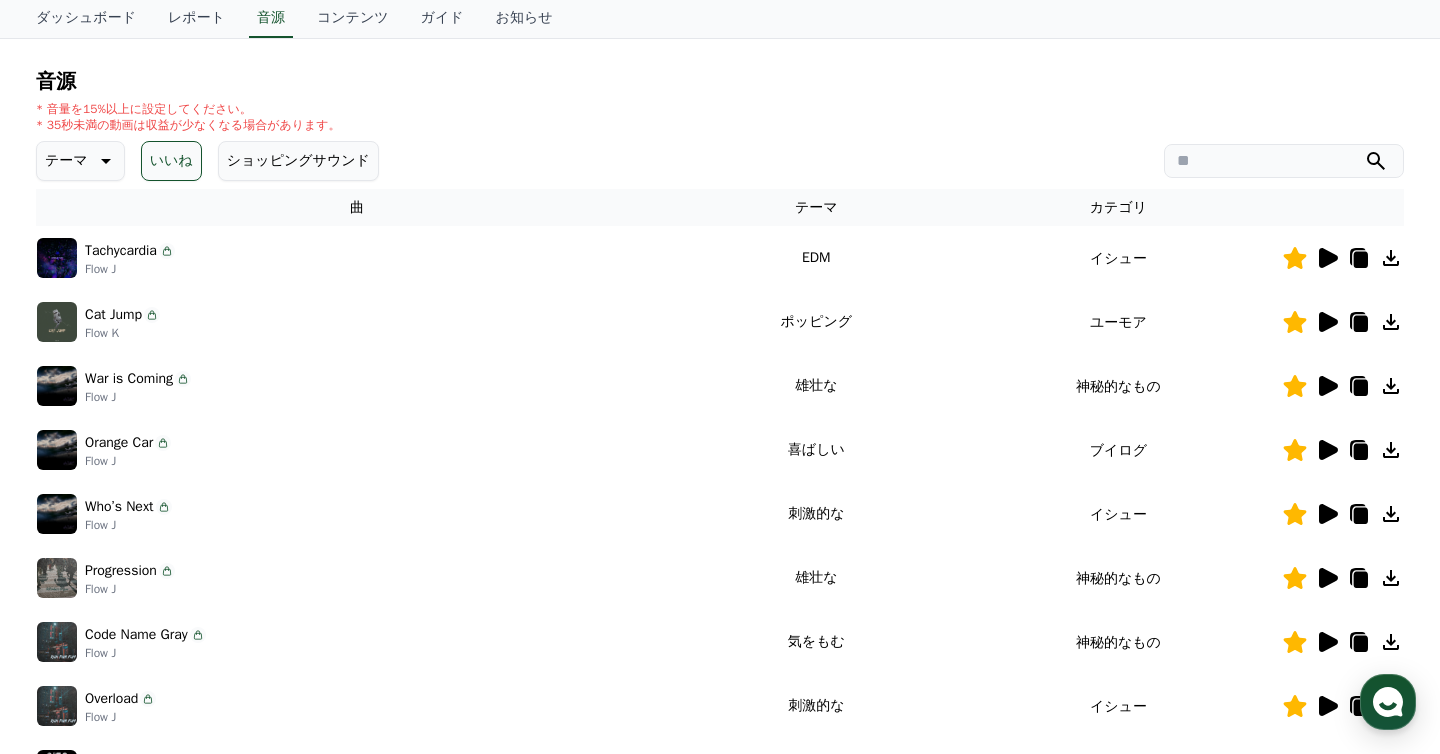 click 